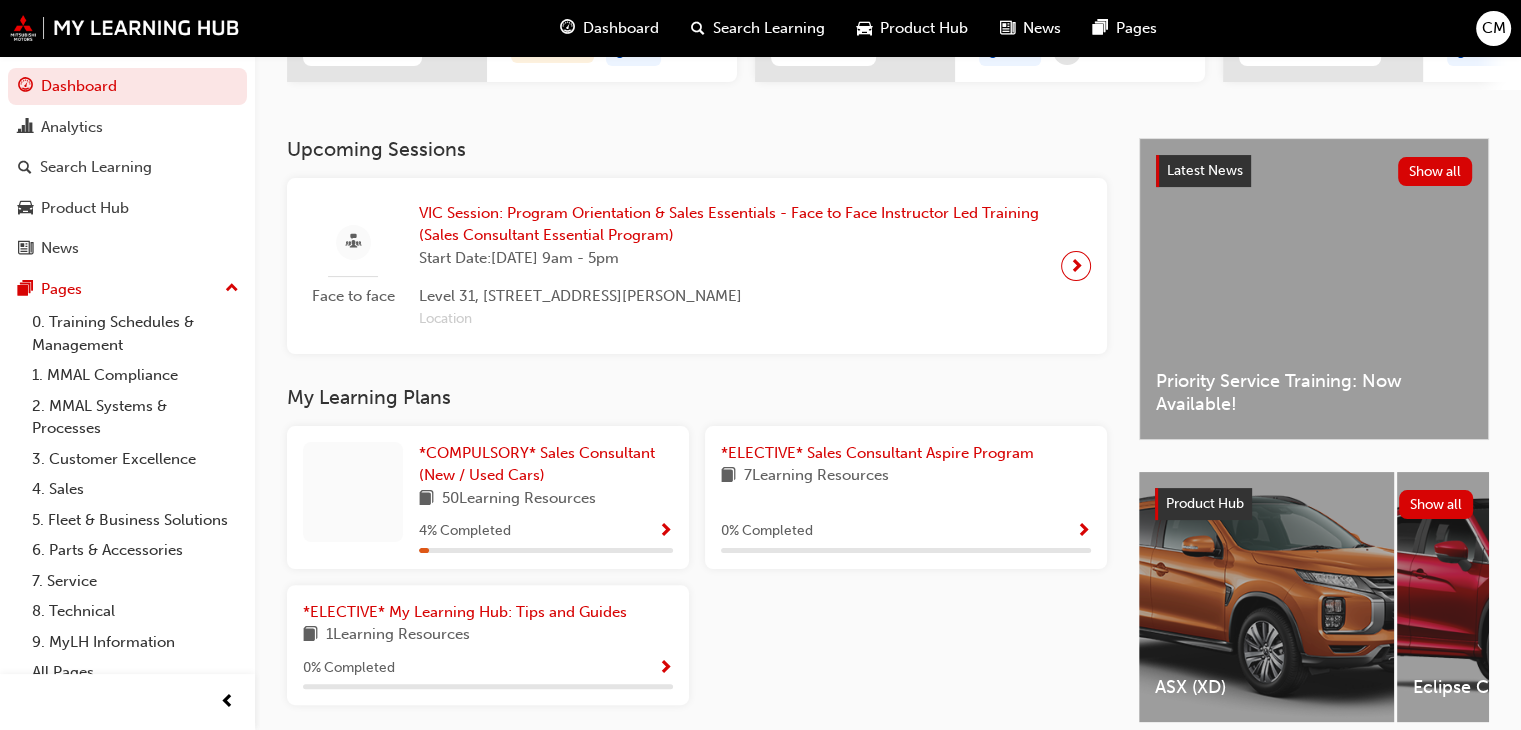 scroll, scrollTop: 464, scrollLeft: 0, axis: vertical 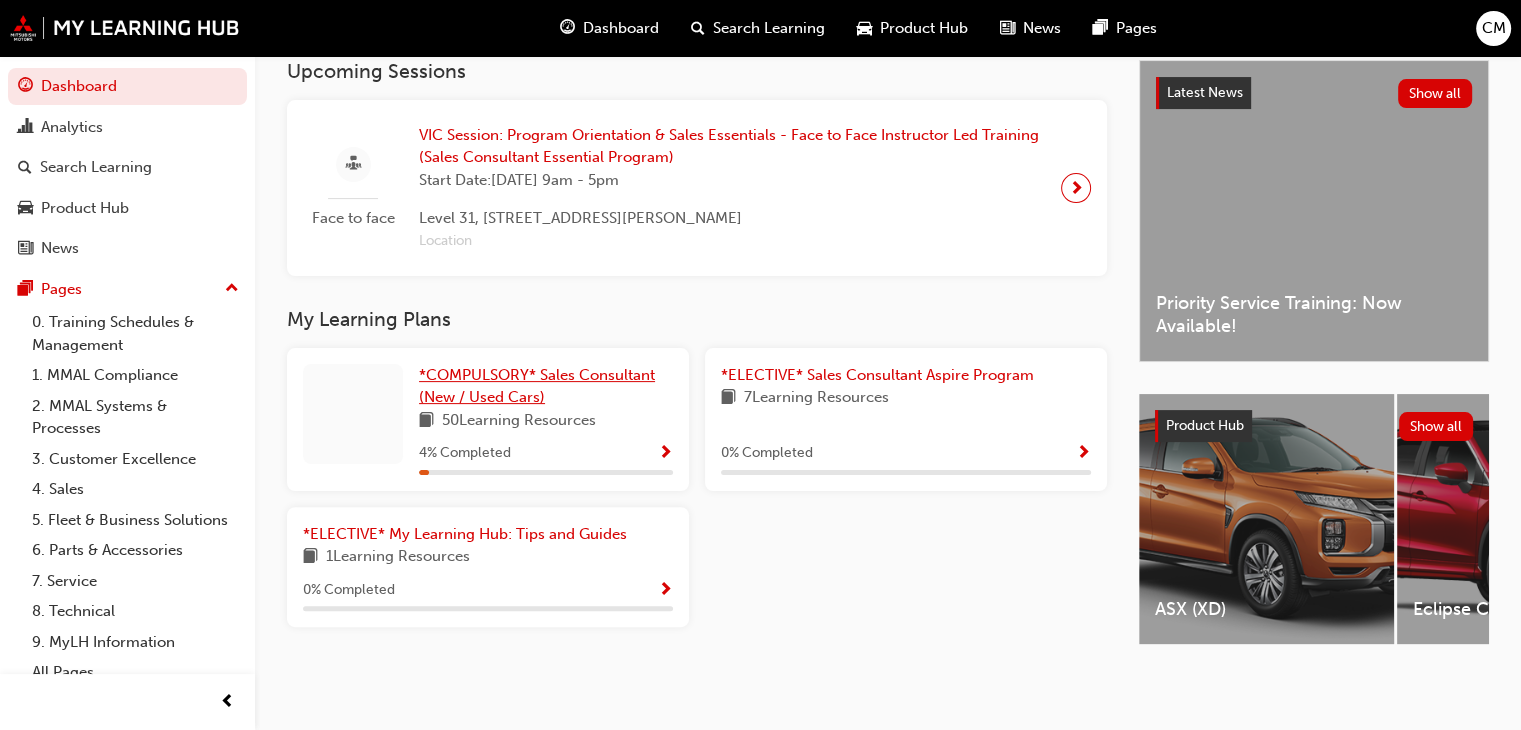 click on "*COMPULSORY* Sales Consultant (New / Used Cars)" at bounding box center (546, 386) 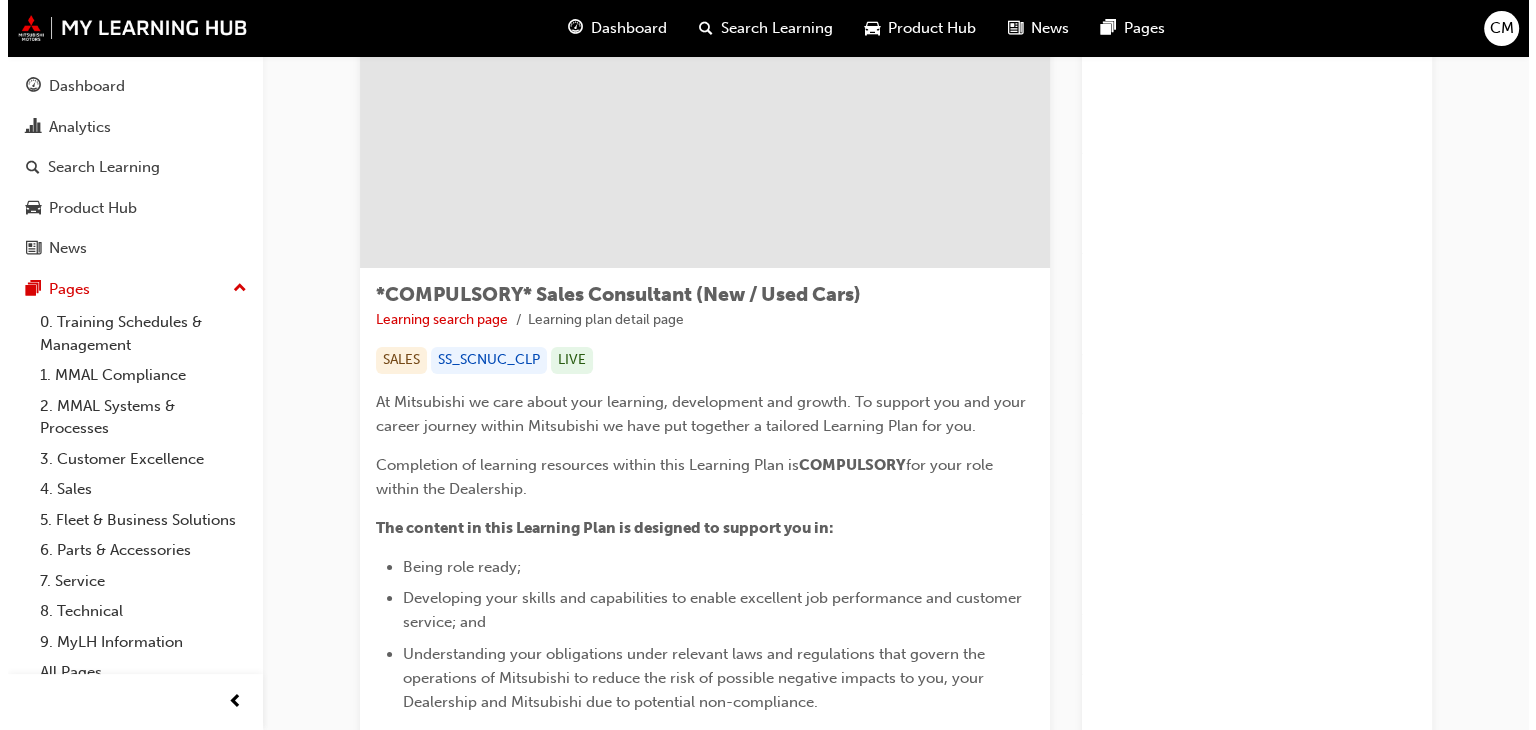 scroll, scrollTop: 0, scrollLeft: 0, axis: both 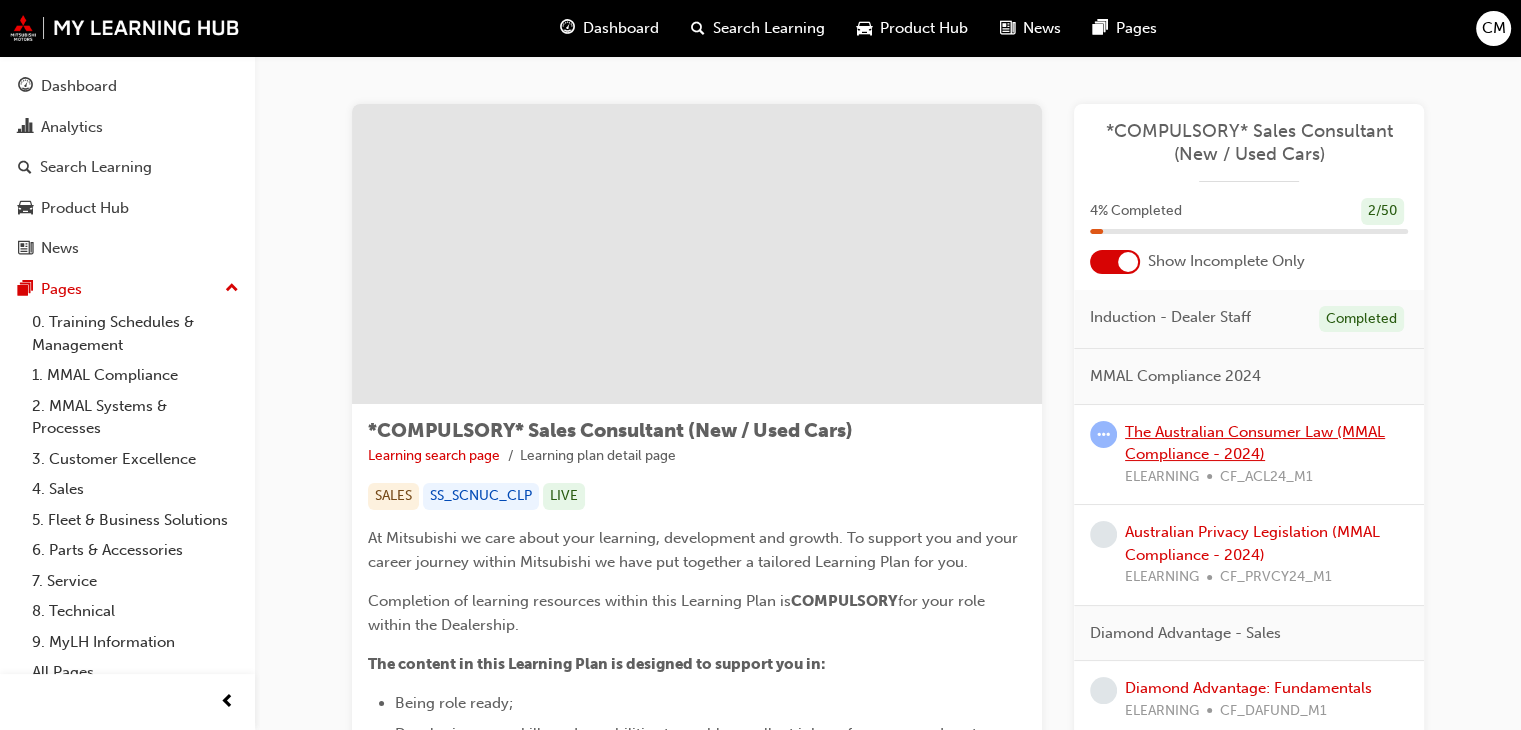 click on "The Australian Consumer Law (MMAL Compliance - 2024)" at bounding box center [1255, 443] 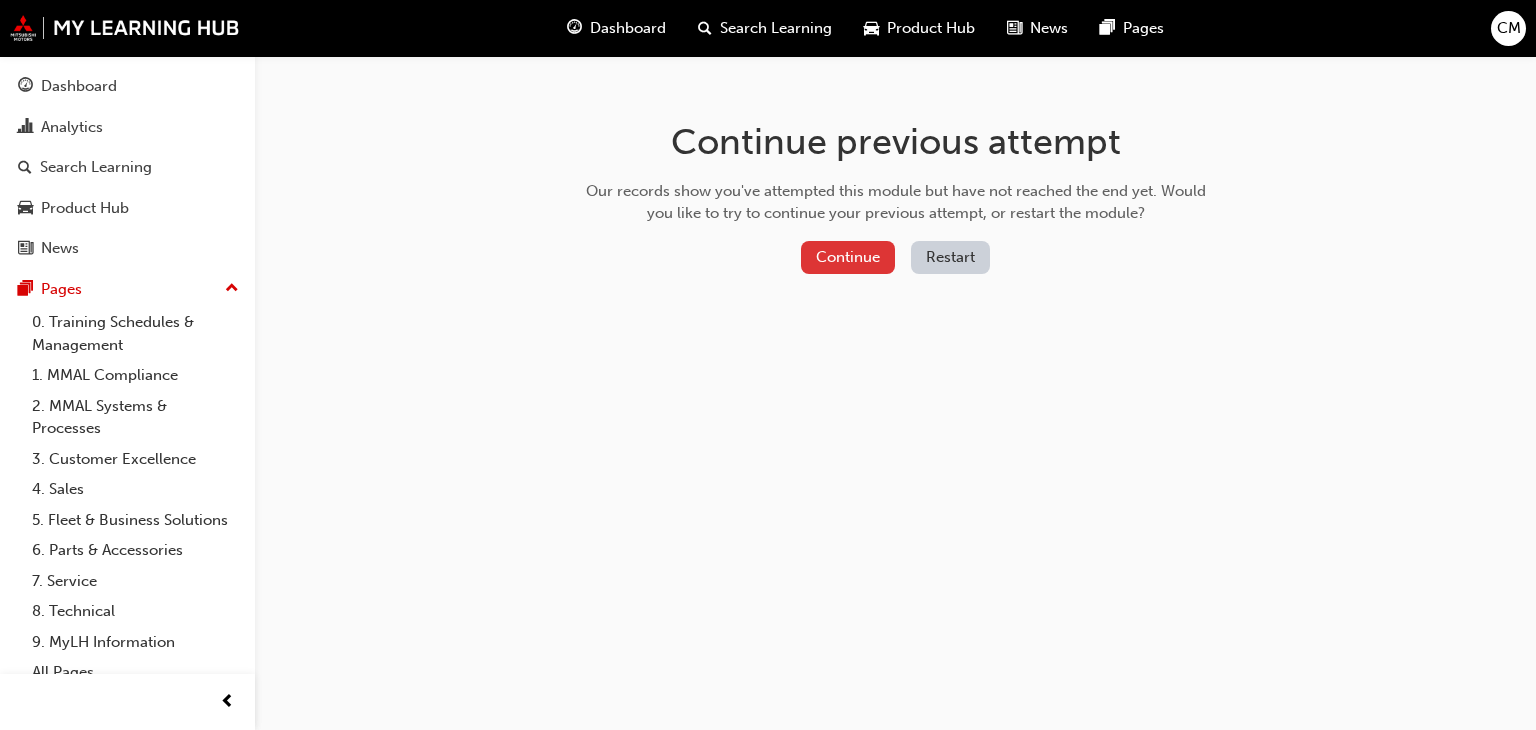click on "Continue" at bounding box center [848, 257] 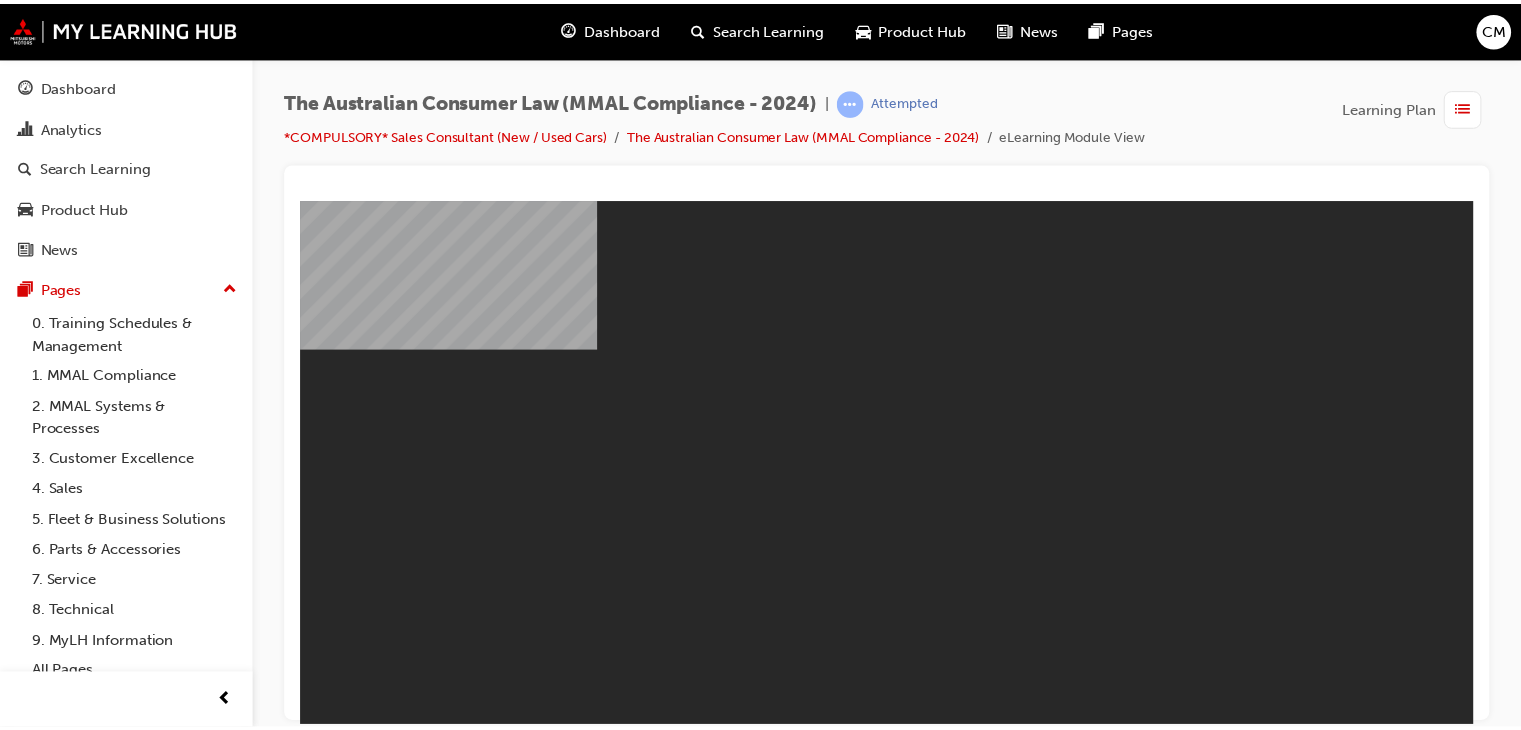 scroll, scrollTop: 0, scrollLeft: 0, axis: both 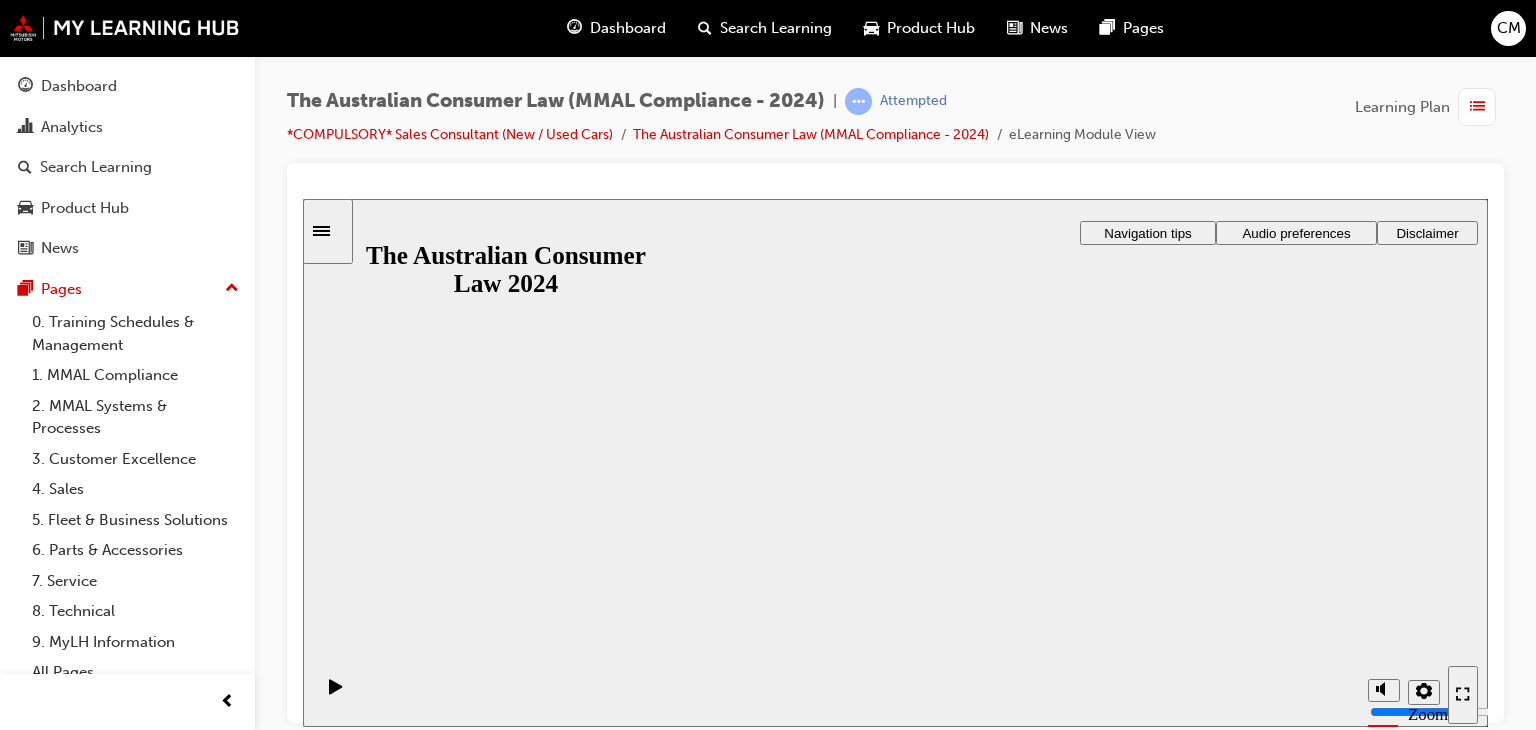 click on "Resume" at bounding box center (342, 845) 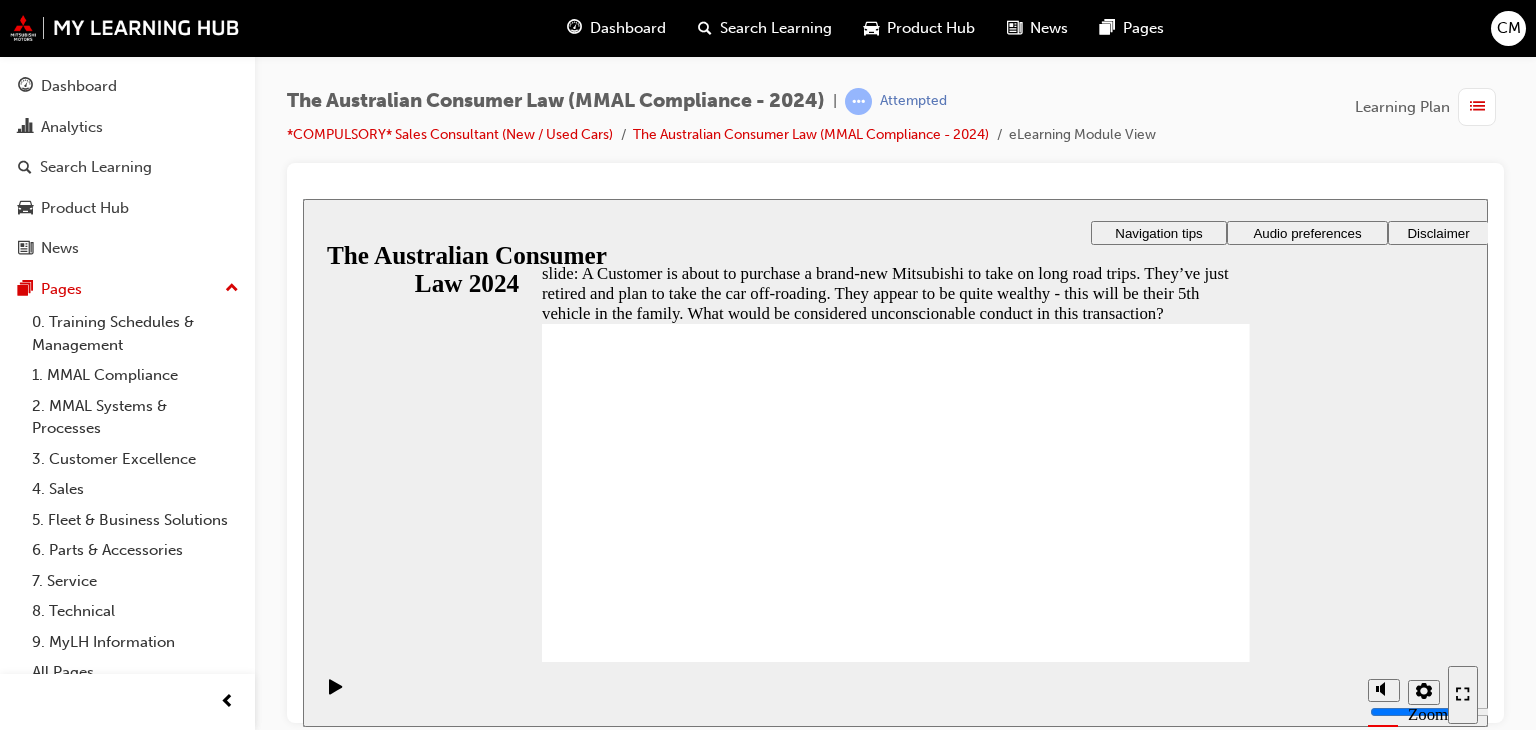 click at bounding box center (896, 2259) 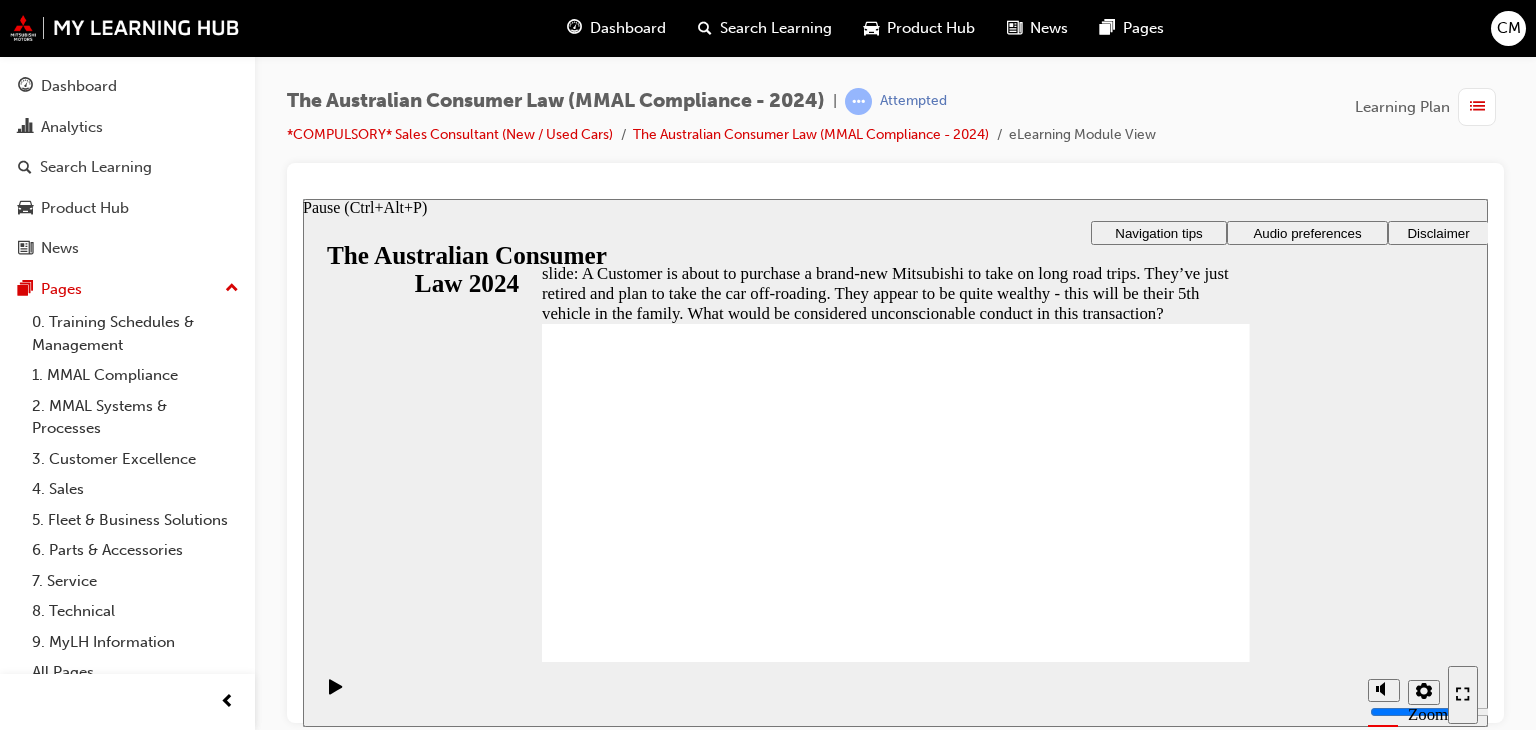 click 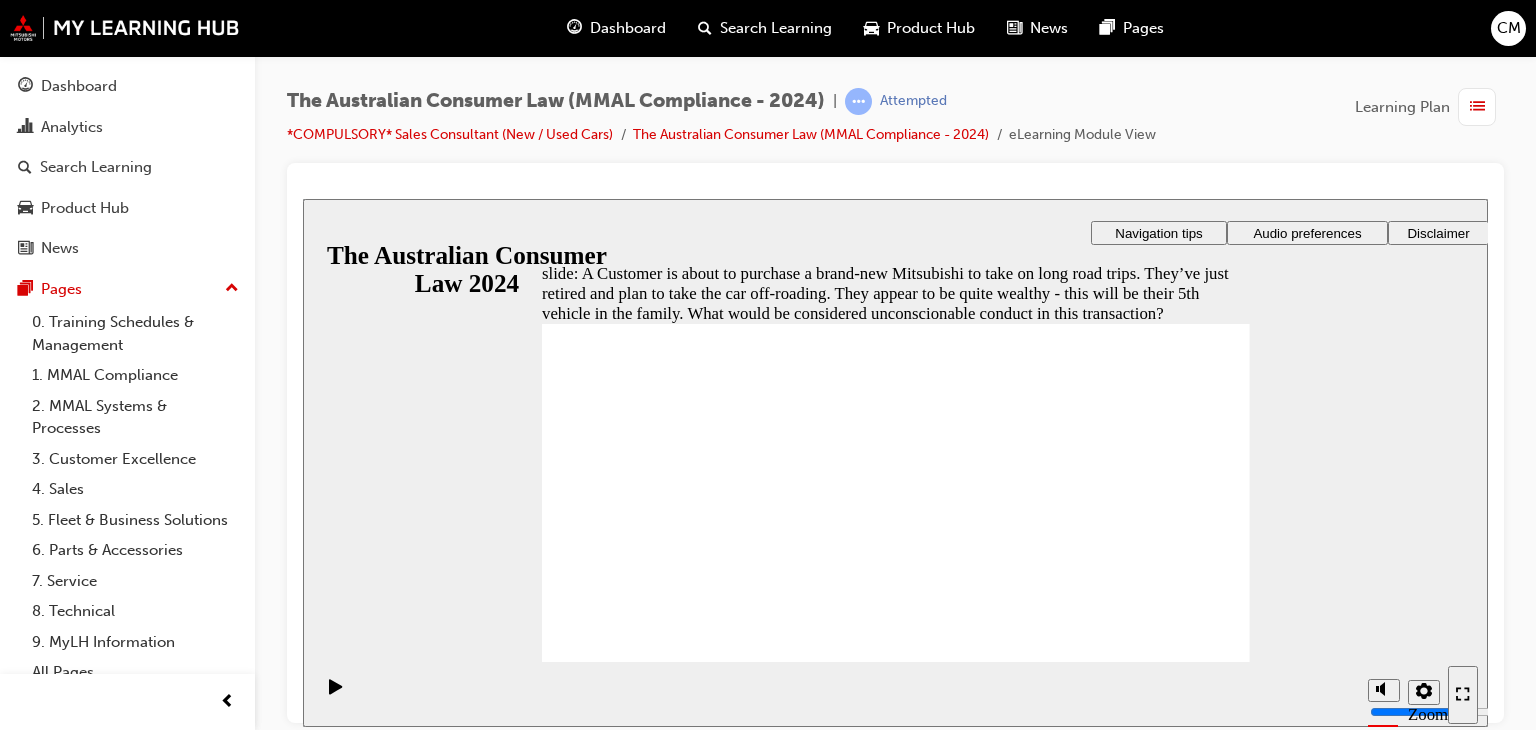 click at bounding box center [896, 2259] 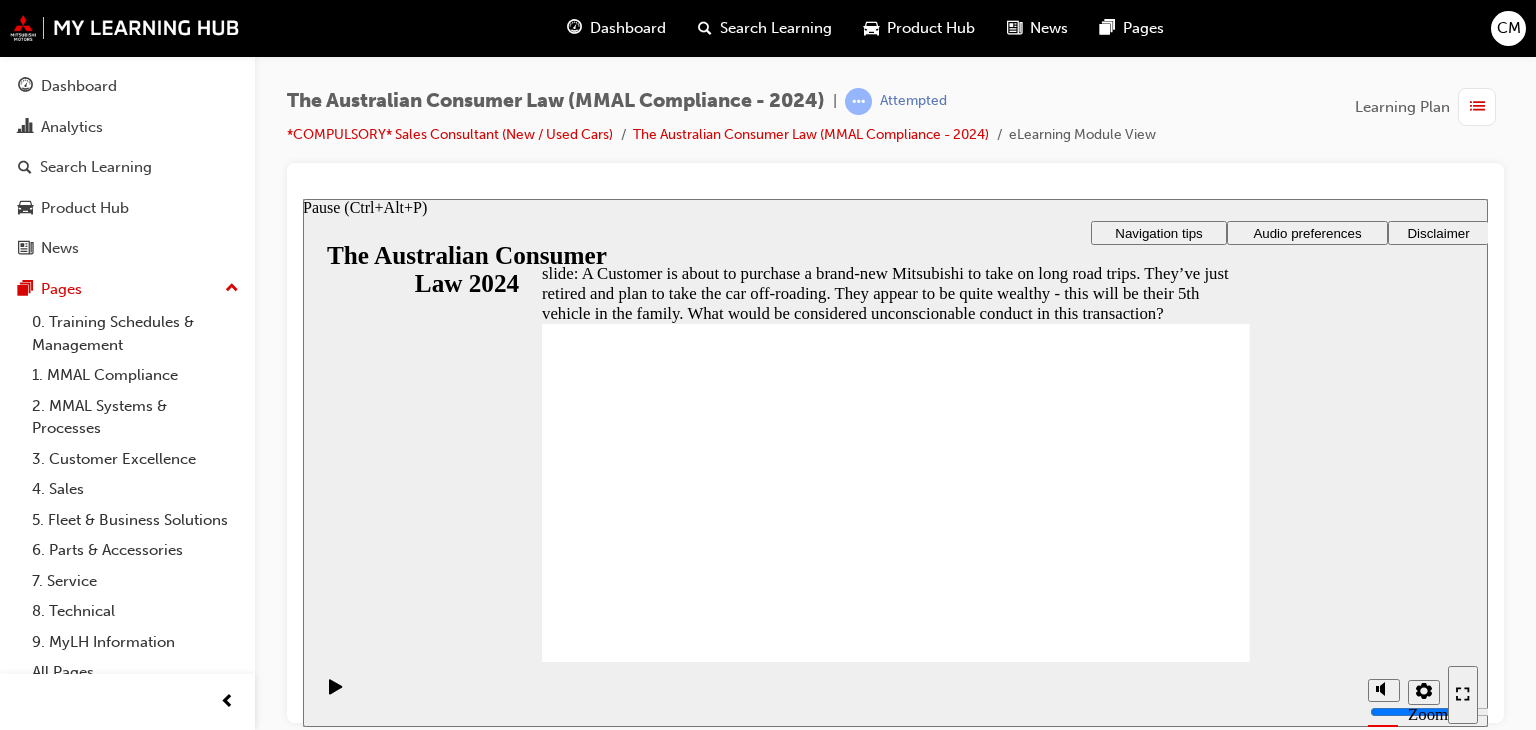 click 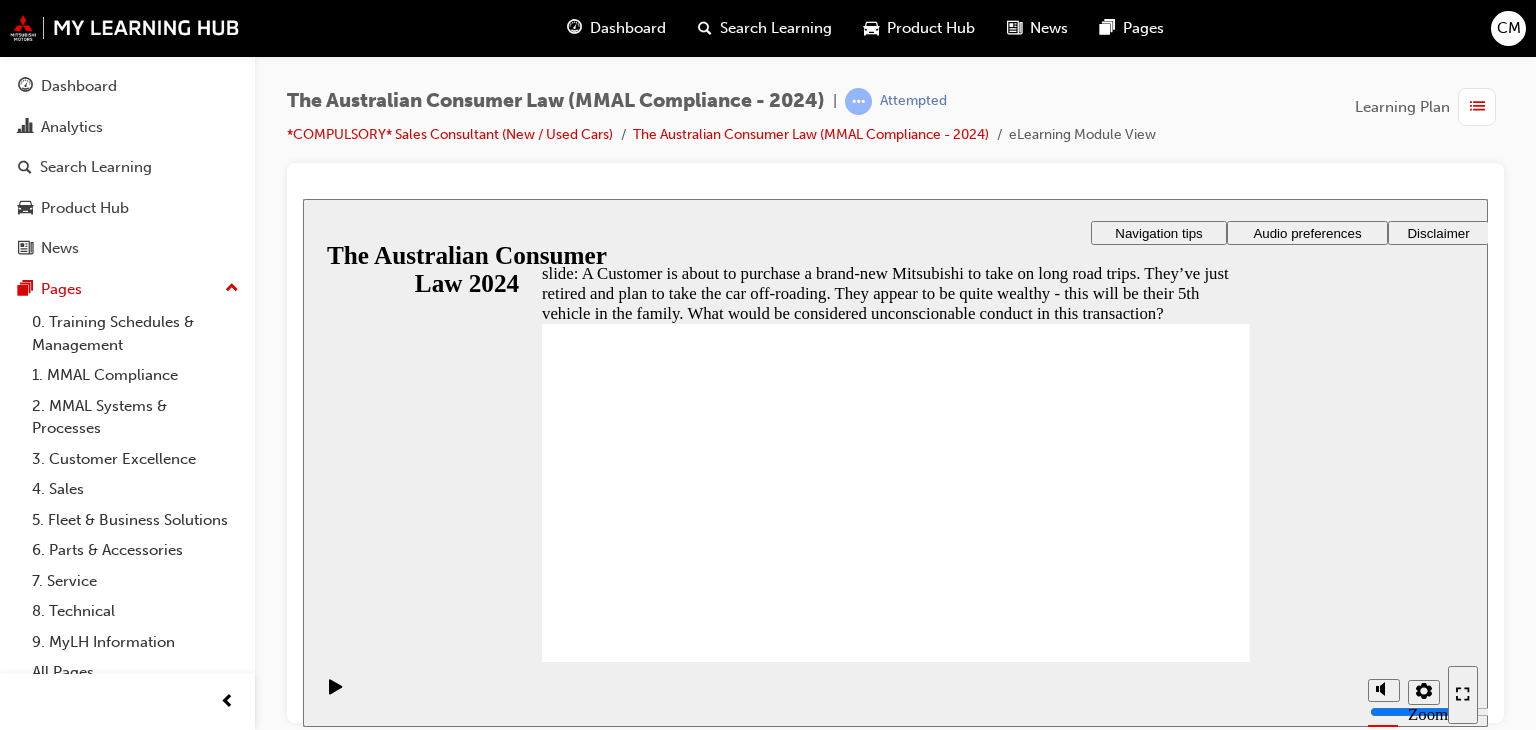 click at bounding box center (896, 2259) 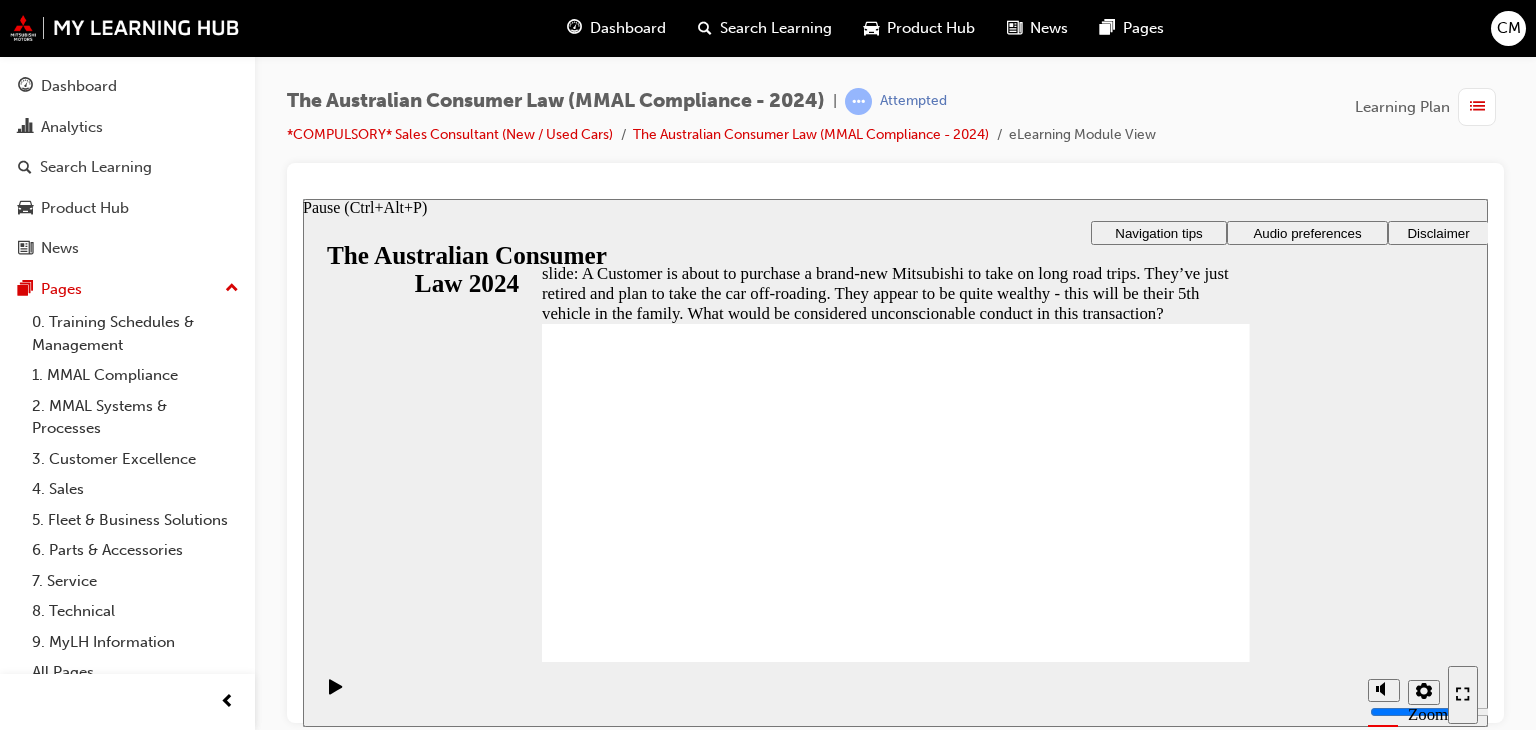 click 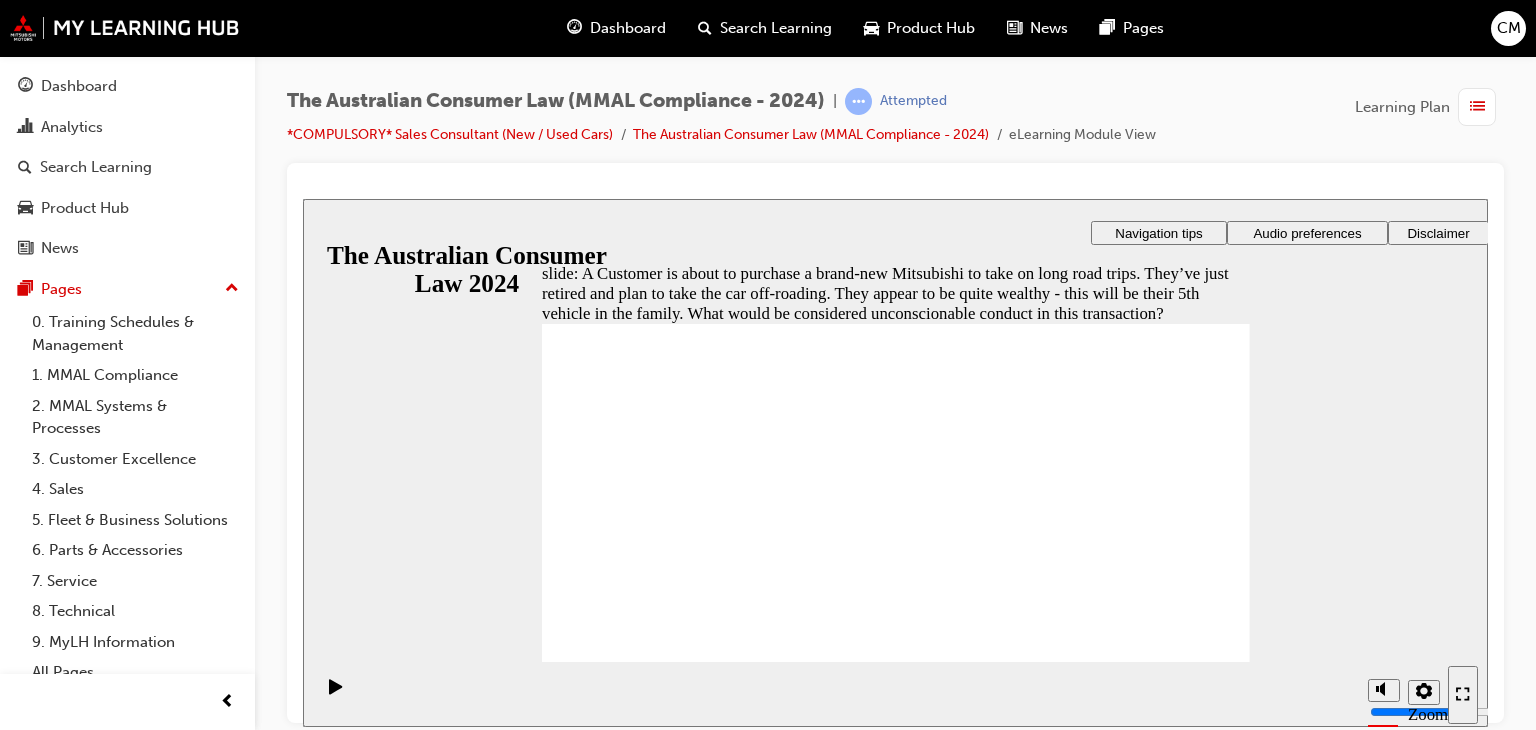 click on "Learning Plan" at bounding box center [1429, 107] 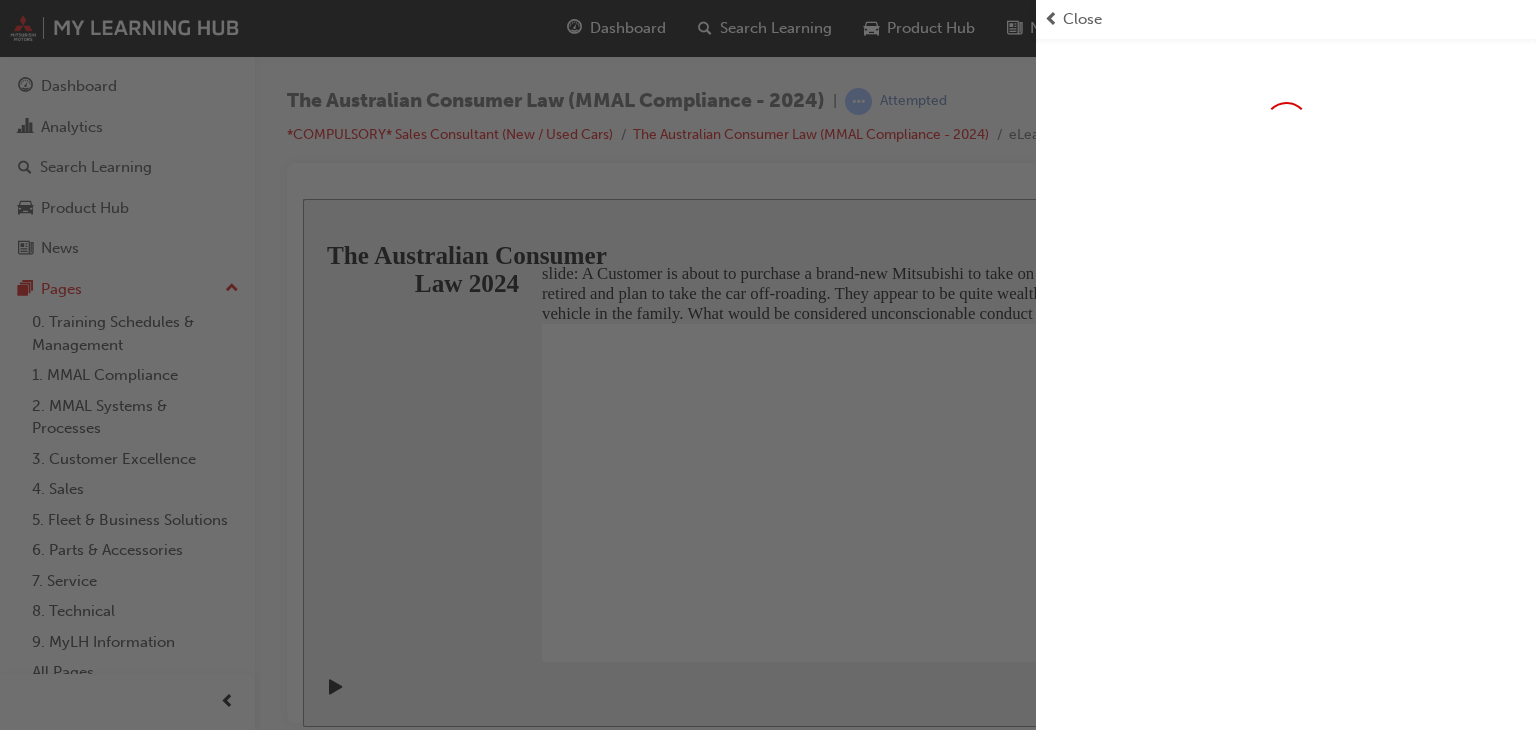 click at bounding box center (1286, 2648) 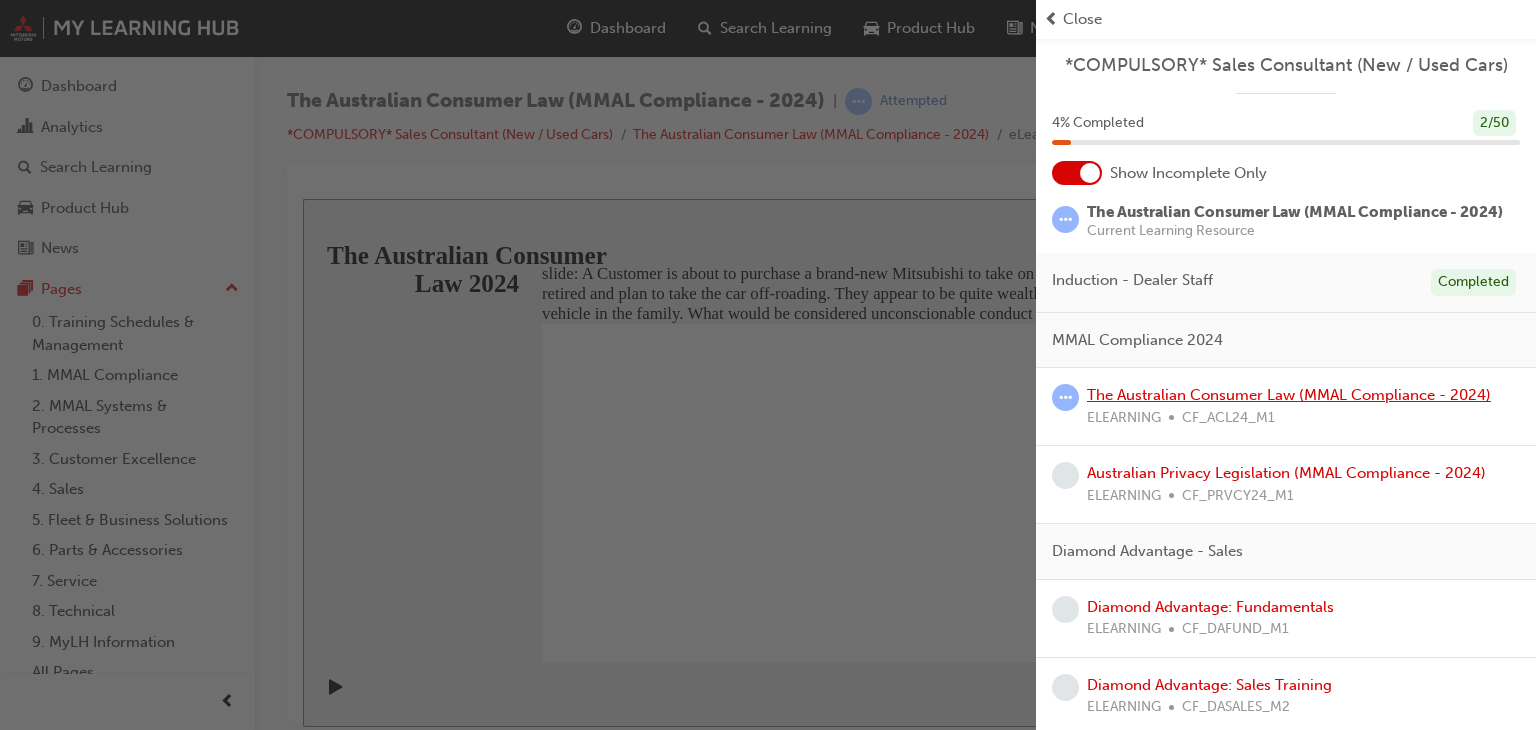 click on "The Australian Consumer Law (MMAL Compliance - 2024)" at bounding box center (1289, 395) 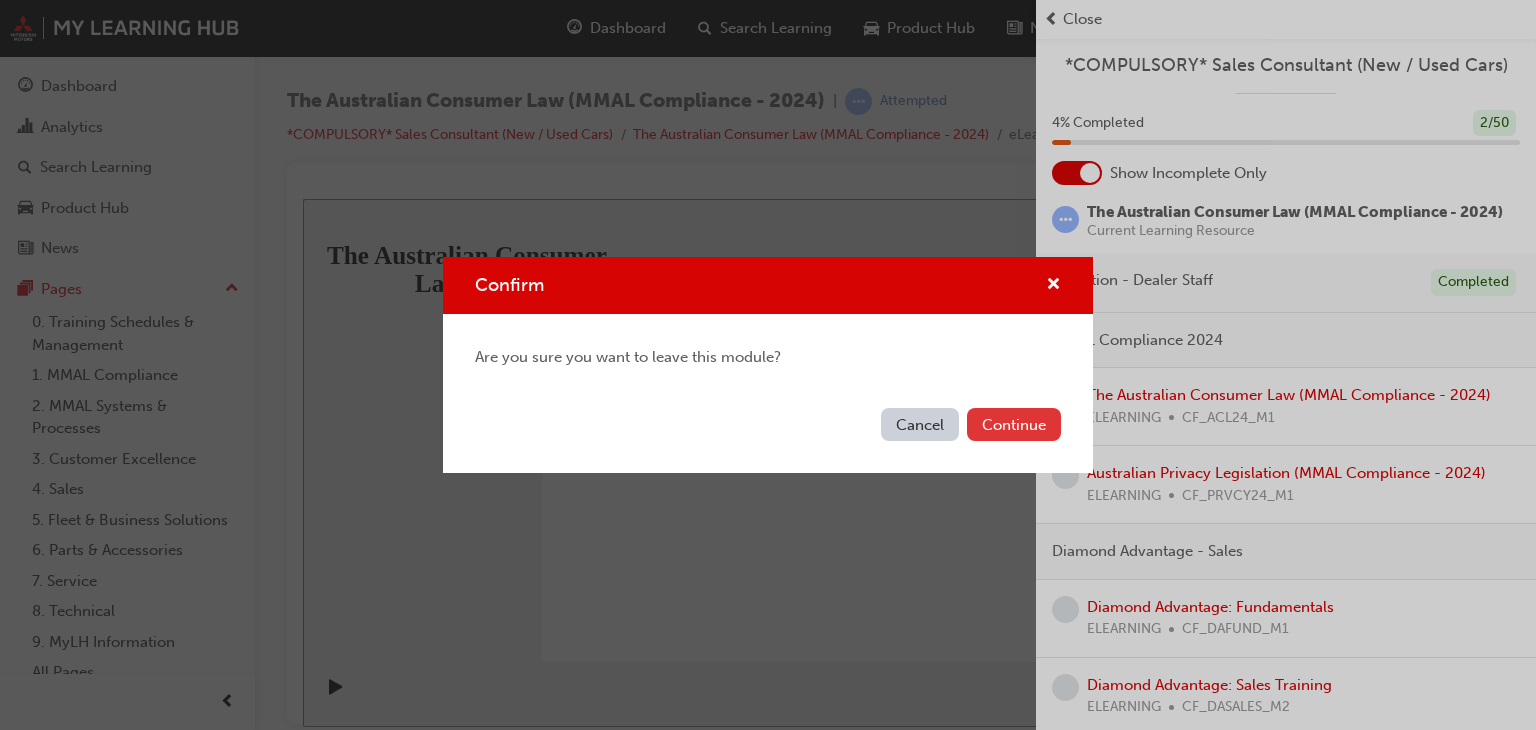 click on "Continue" at bounding box center (1014, 424) 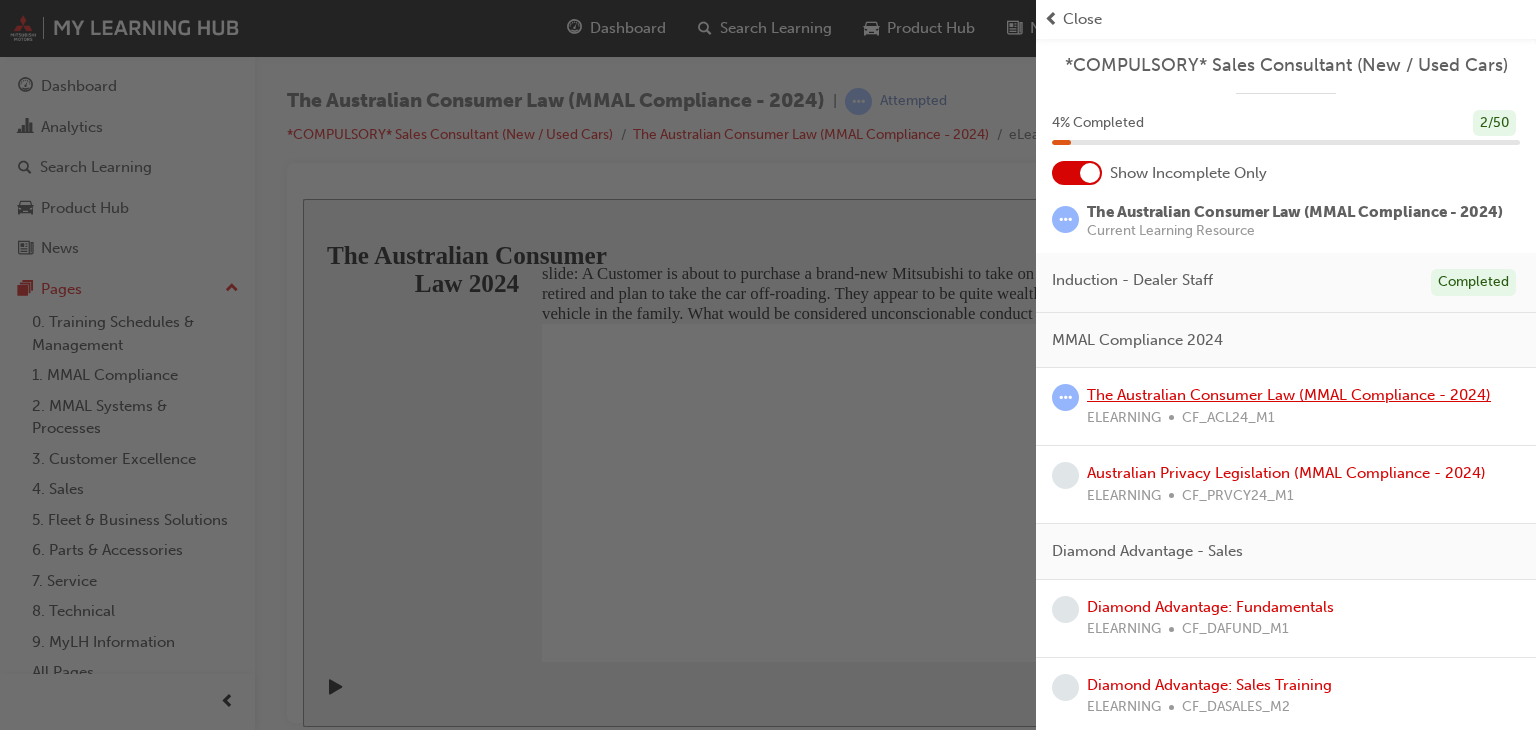 click on "The Australian Consumer Law (MMAL Compliance - 2024)" at bounding box center (1289, 395) 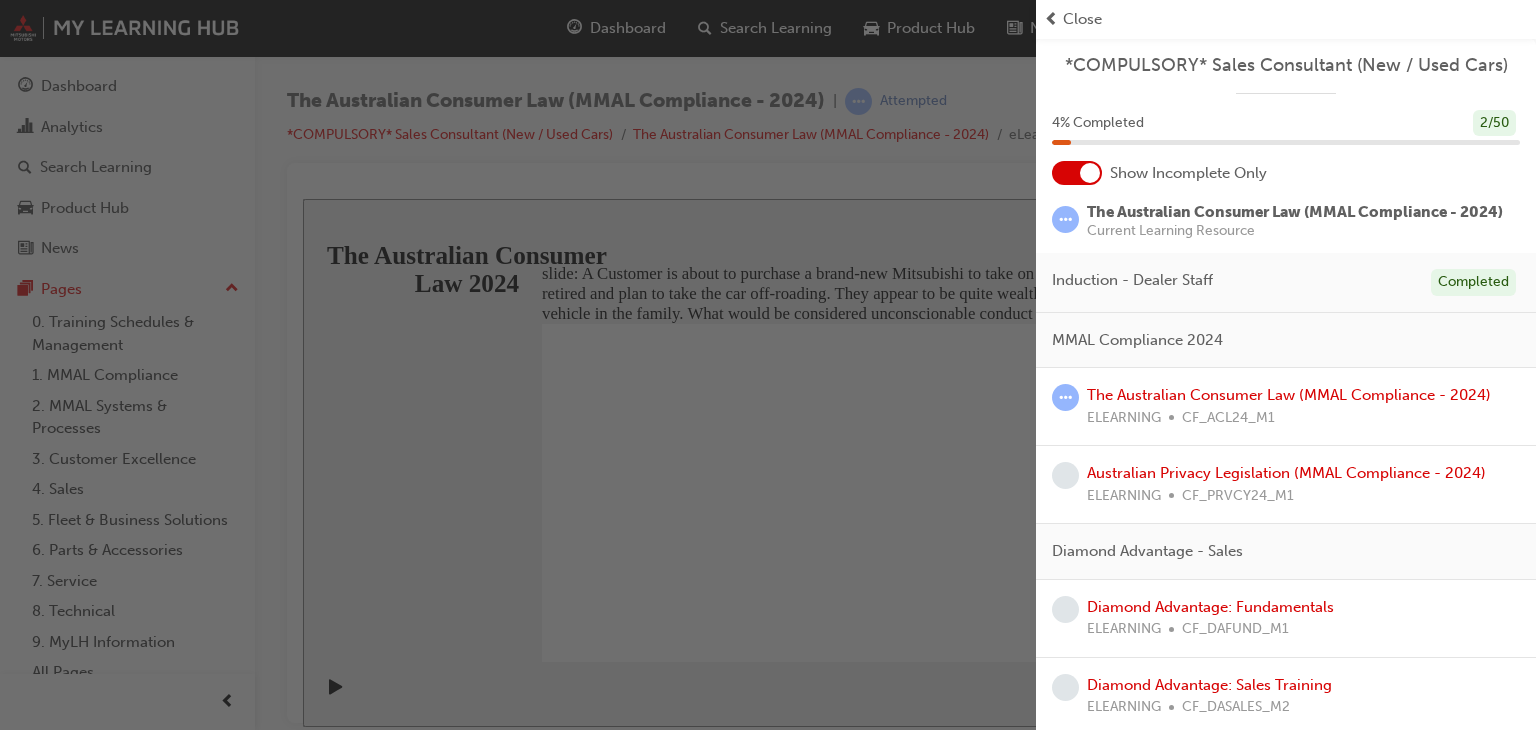 click on "Close" at bounding box center [1082, 19] 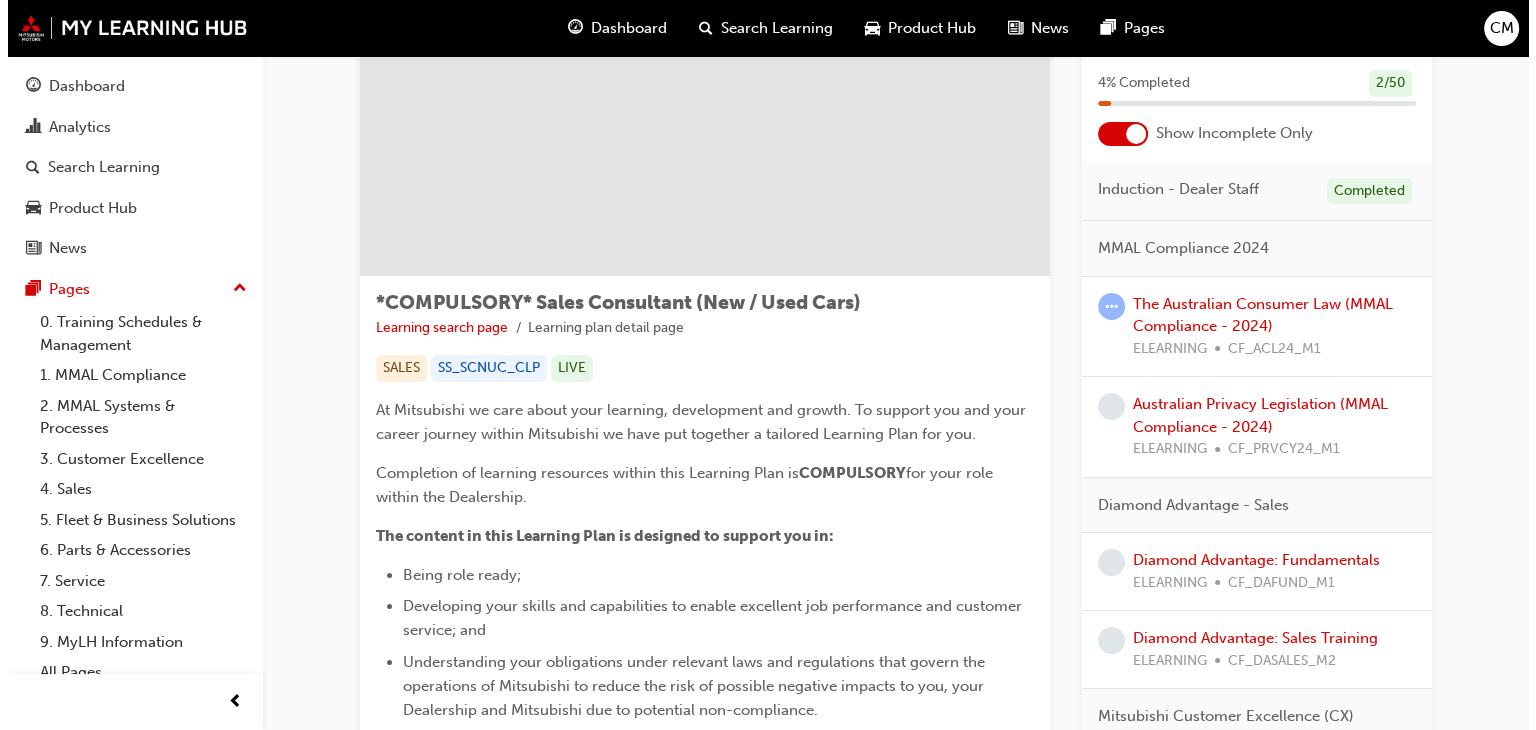 scroll, scrollTop: 0, scrollLeft: 0, axis: both 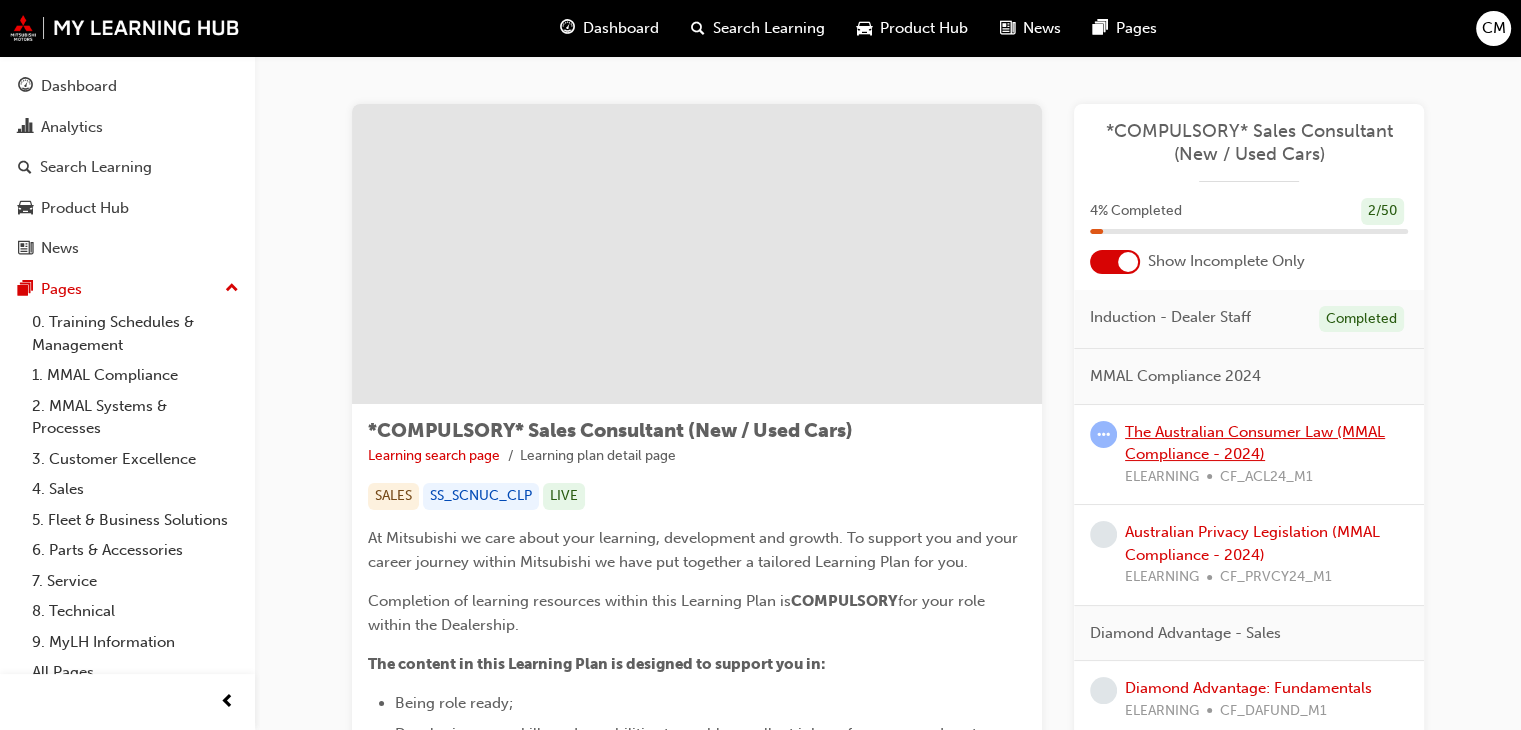 click on "The Australian Consumer Law (MMAL Compliance - 2024)" at bounding box center [1255, 443] 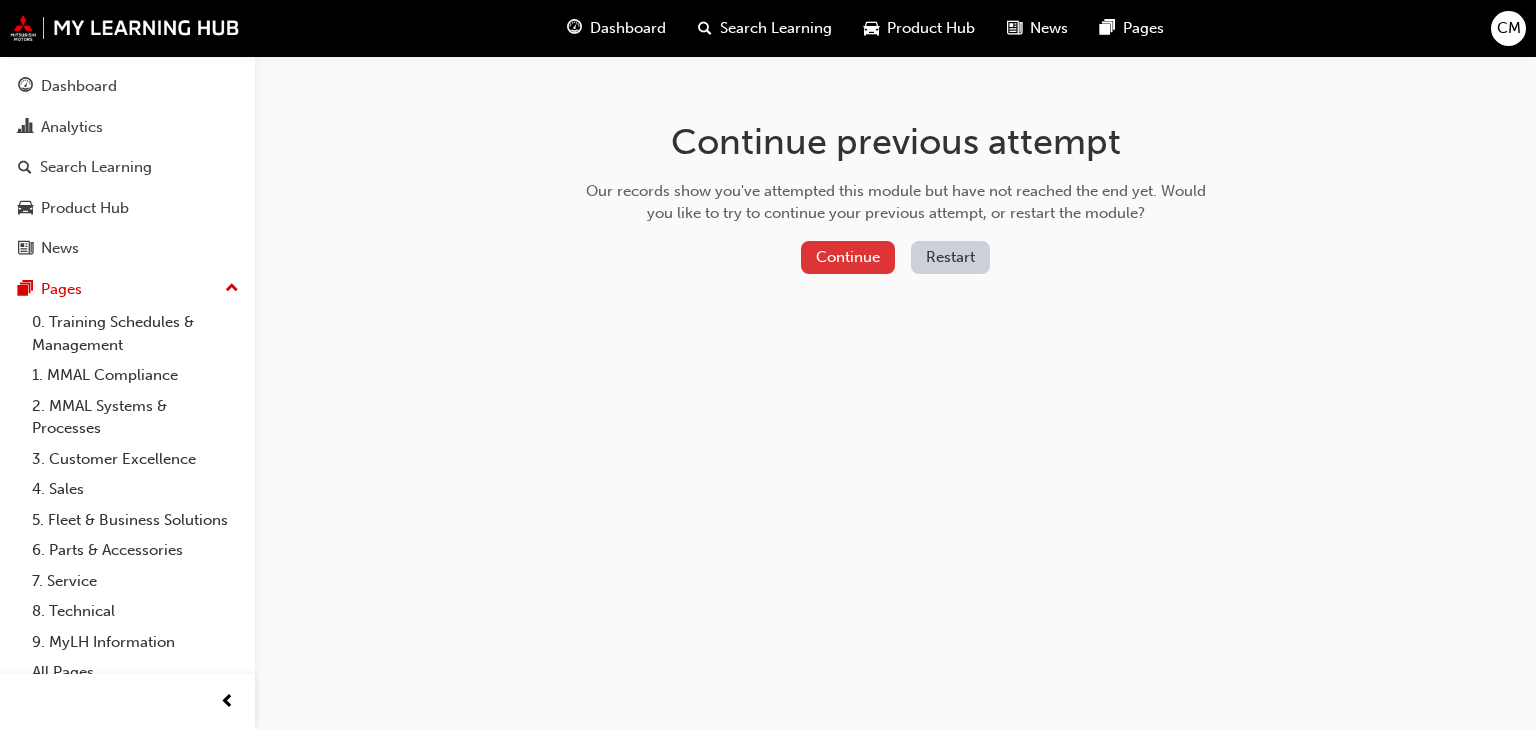 click on "Continue" at bounding box center [848, 257] 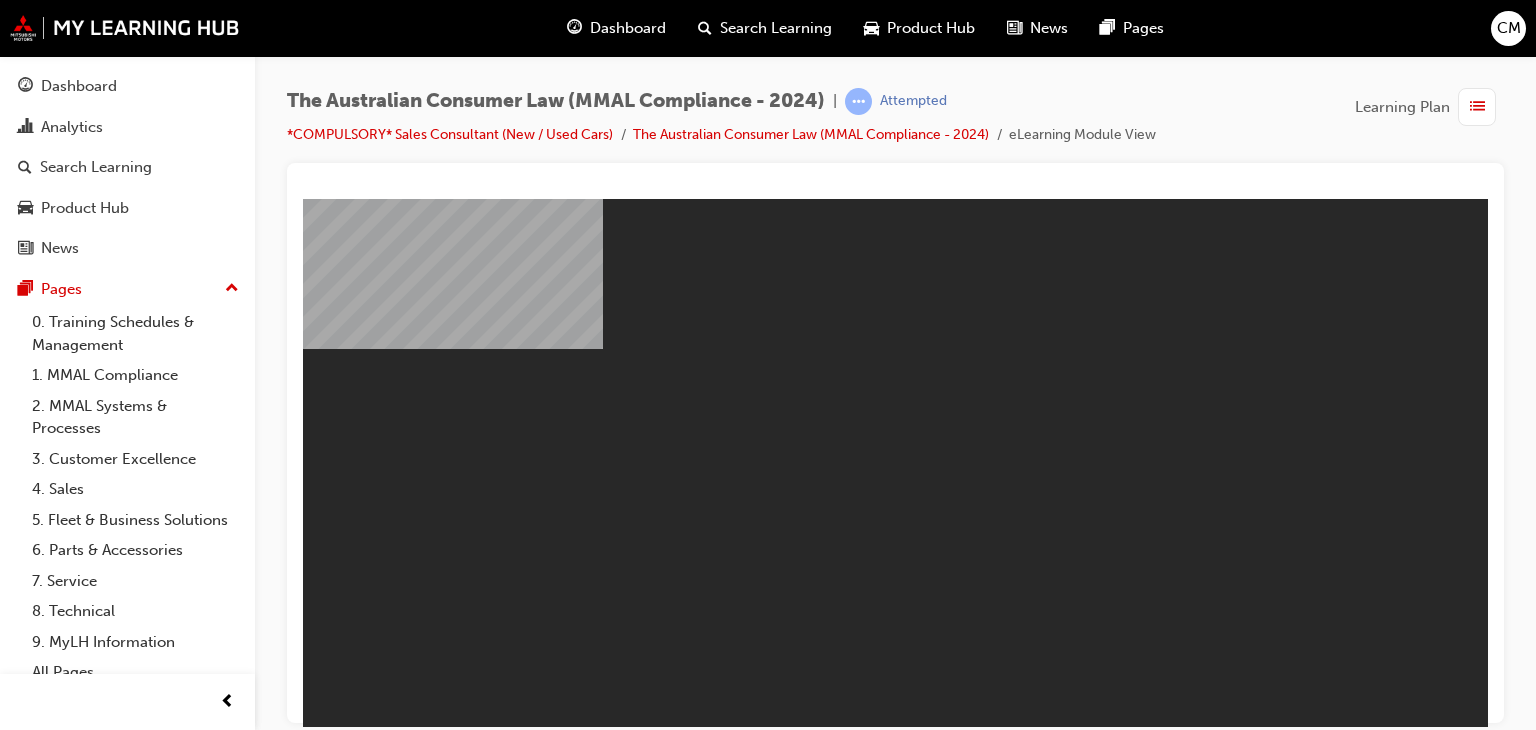 scroll, scrollTop: 0, scrollLeft: 0, axis: both 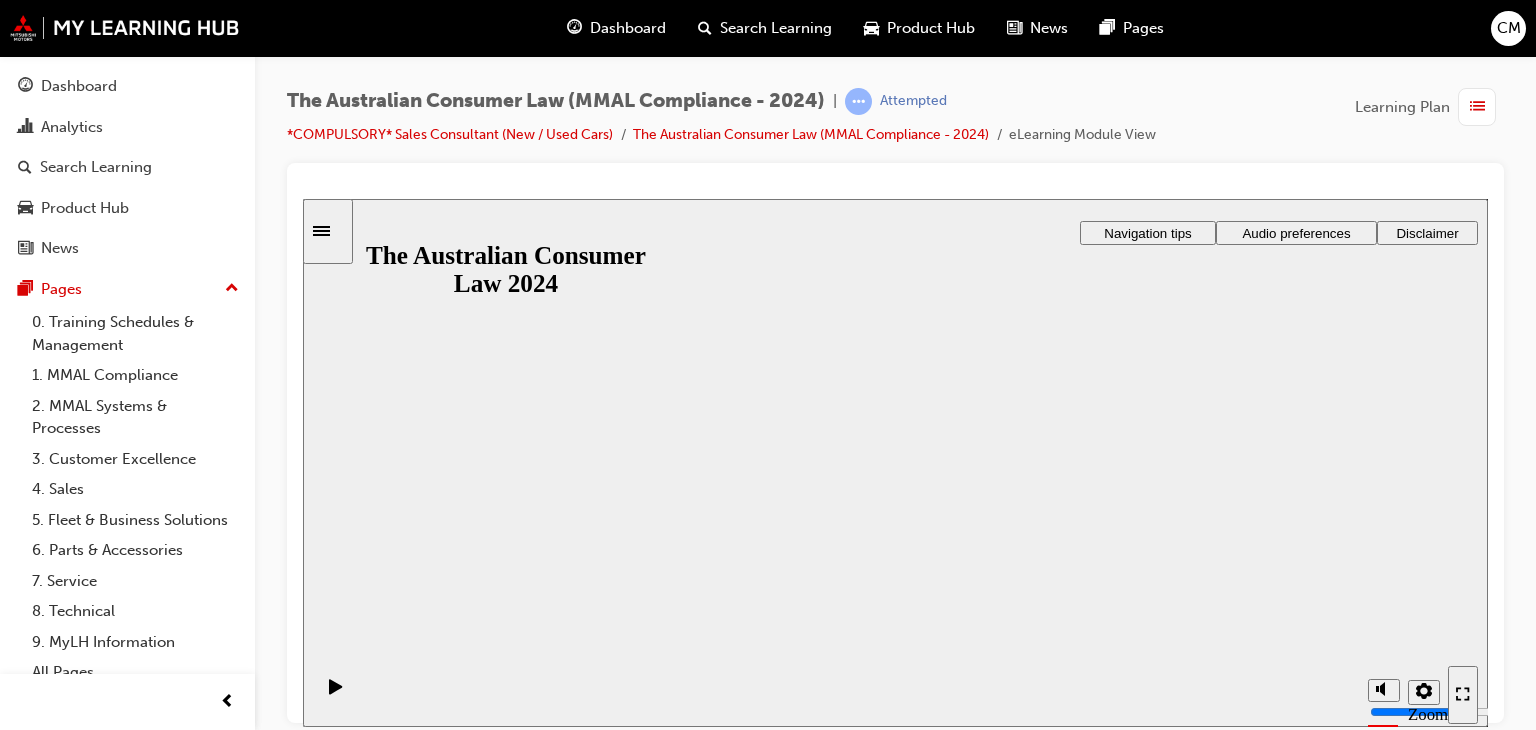 click on "Resume" at bounding box center [342, 845] 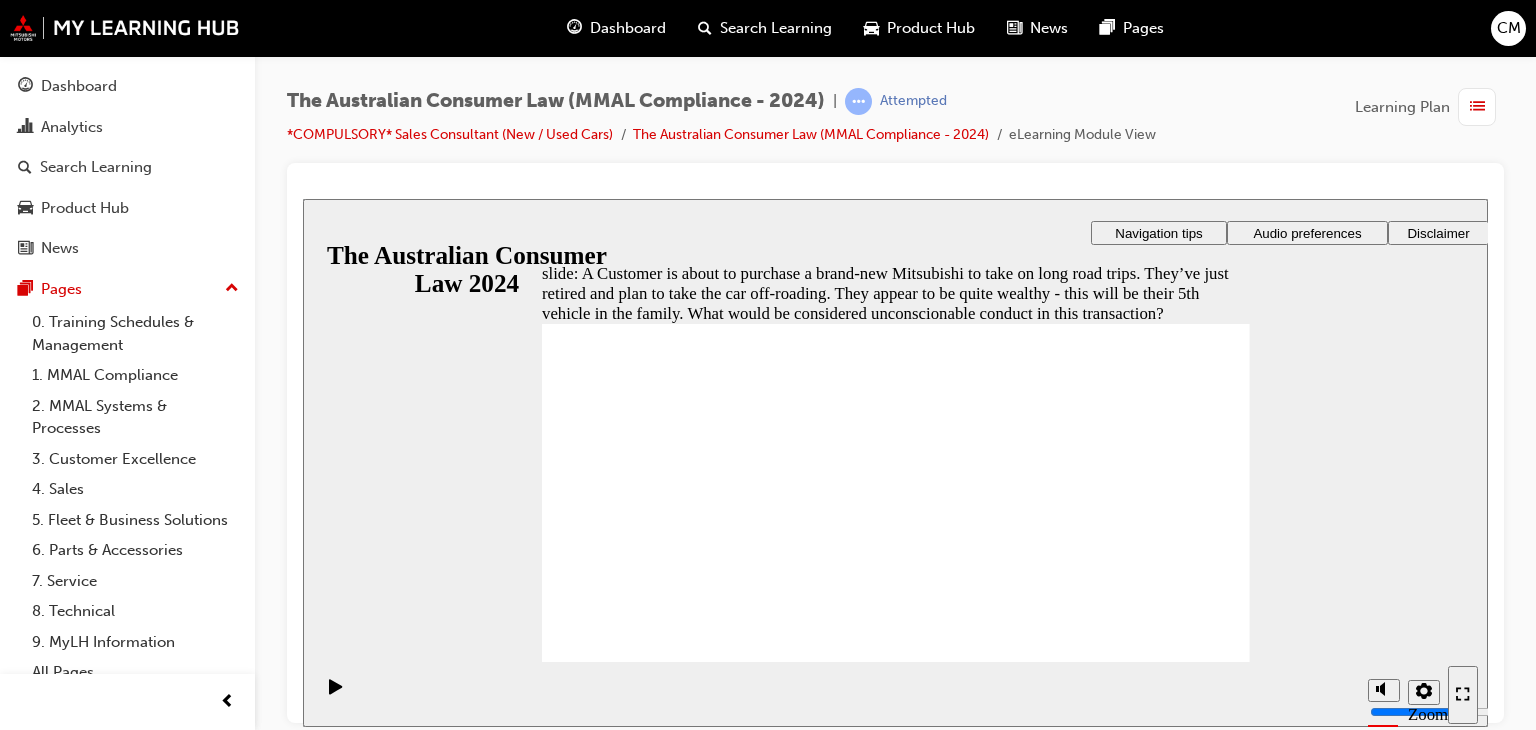 checkbox on "true" 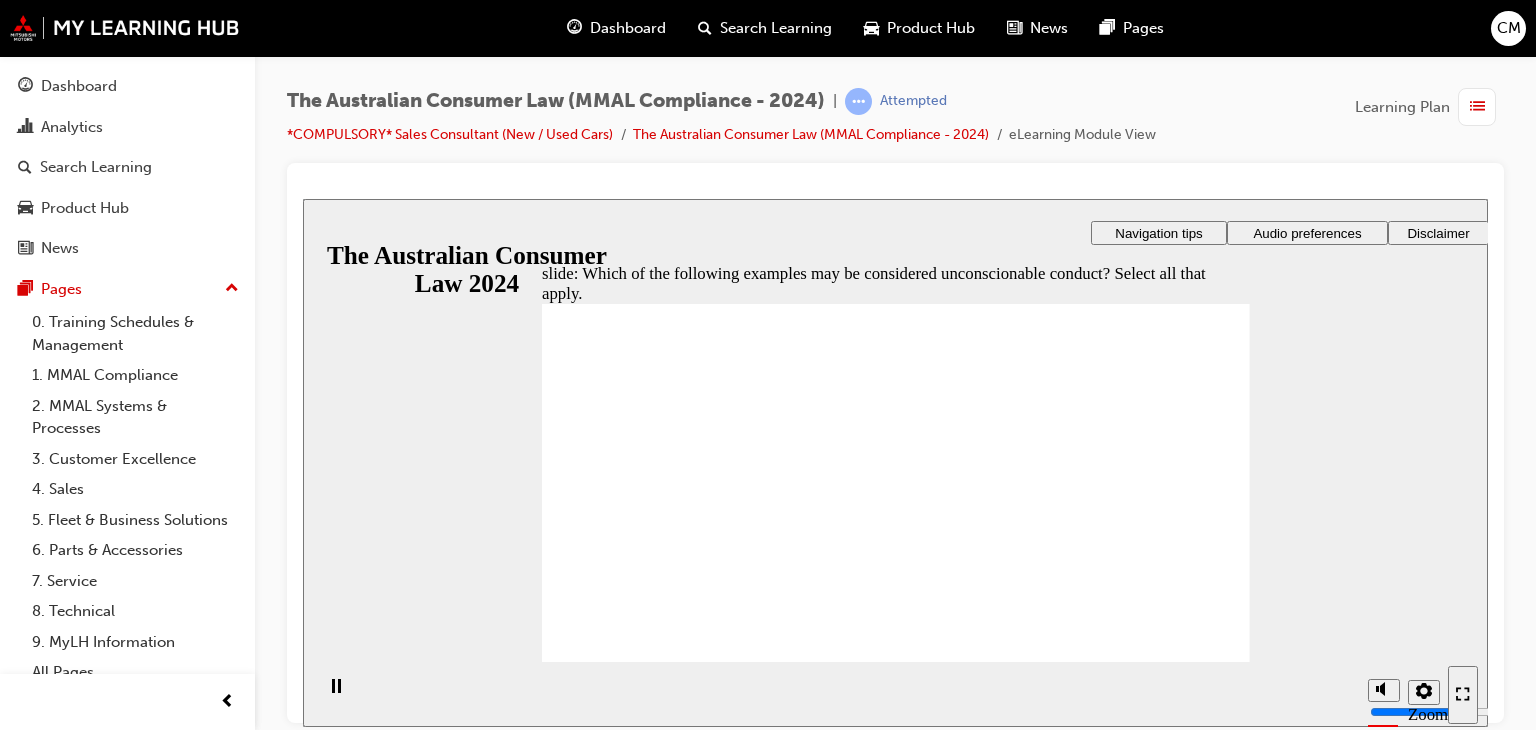 checkbox on "true" 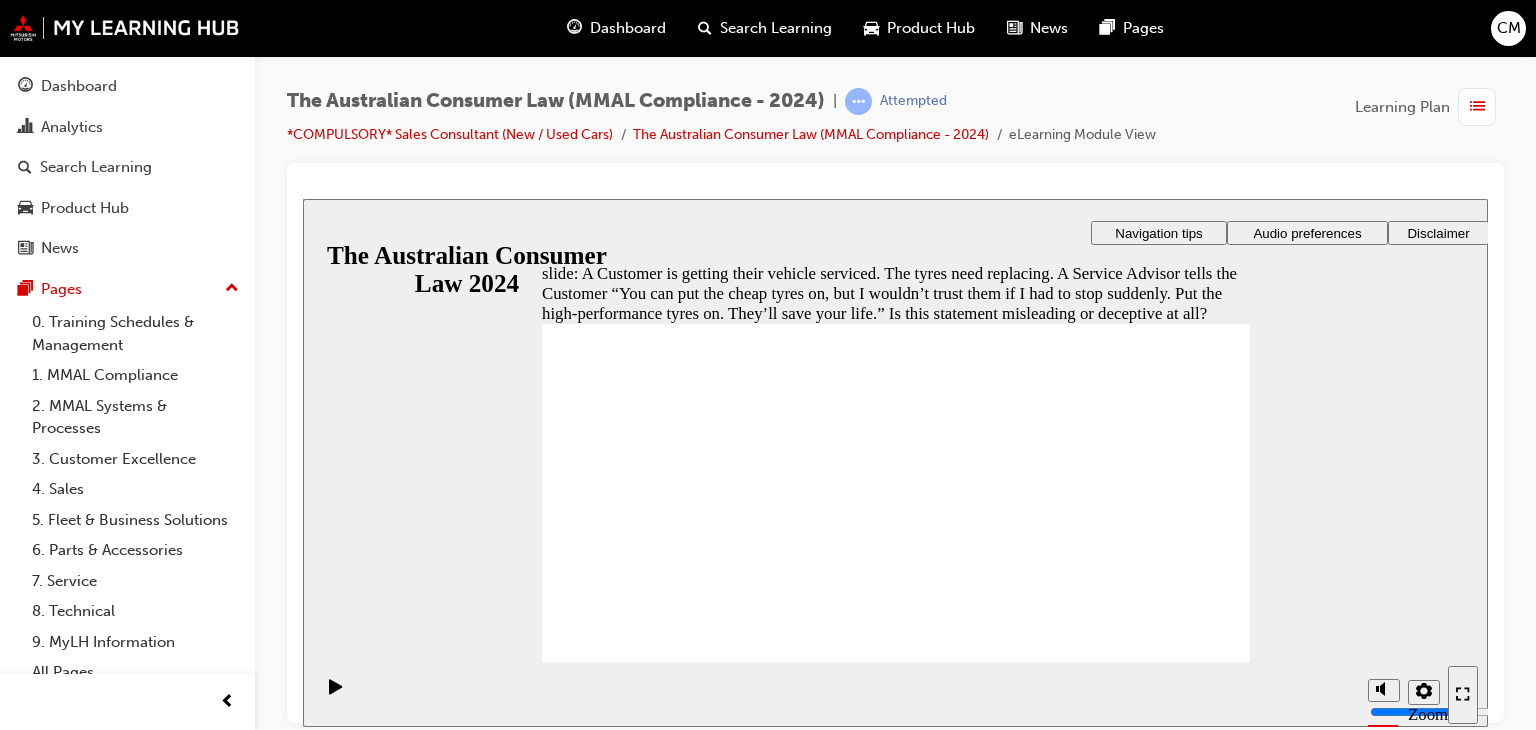 radio on "true" 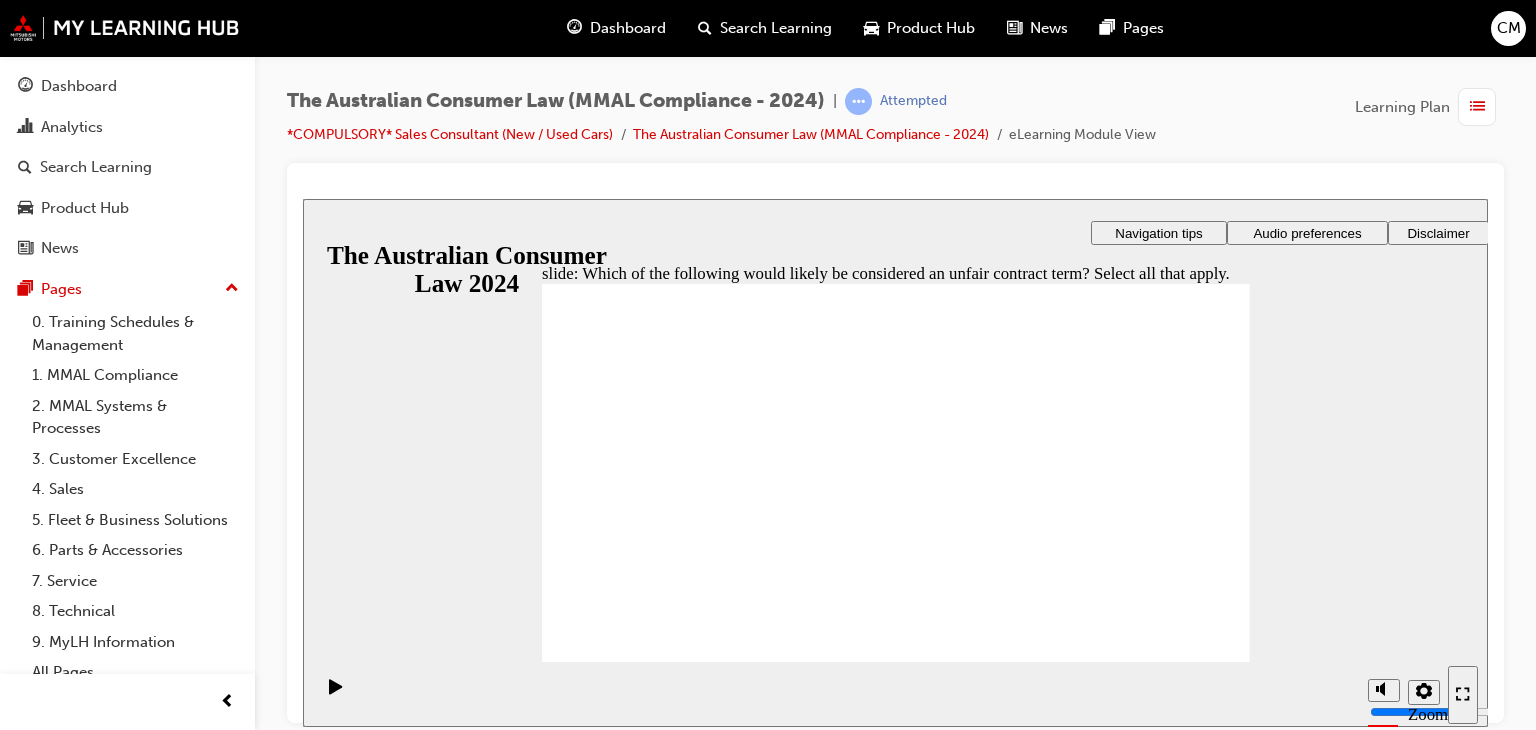checkbox on "true" 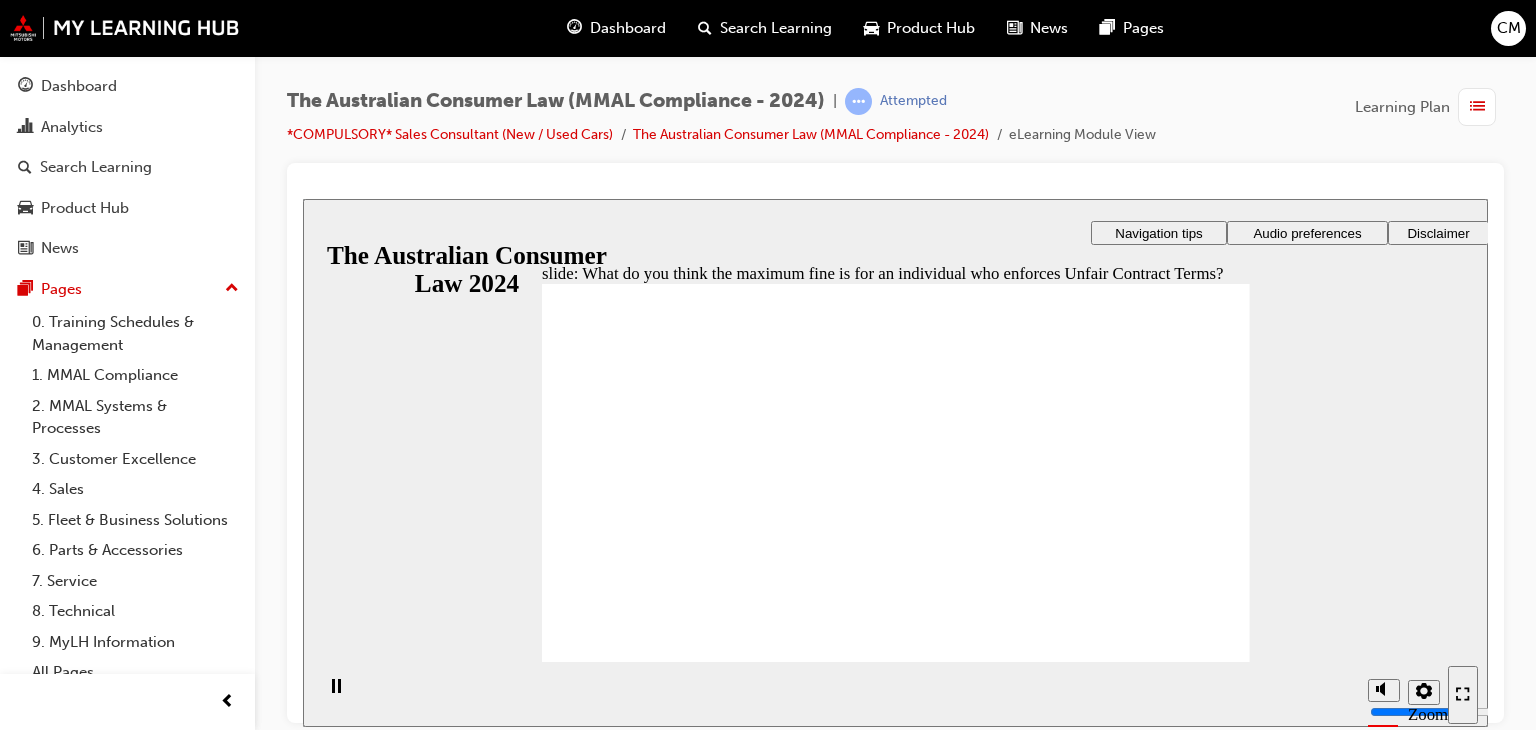 radio on "true" 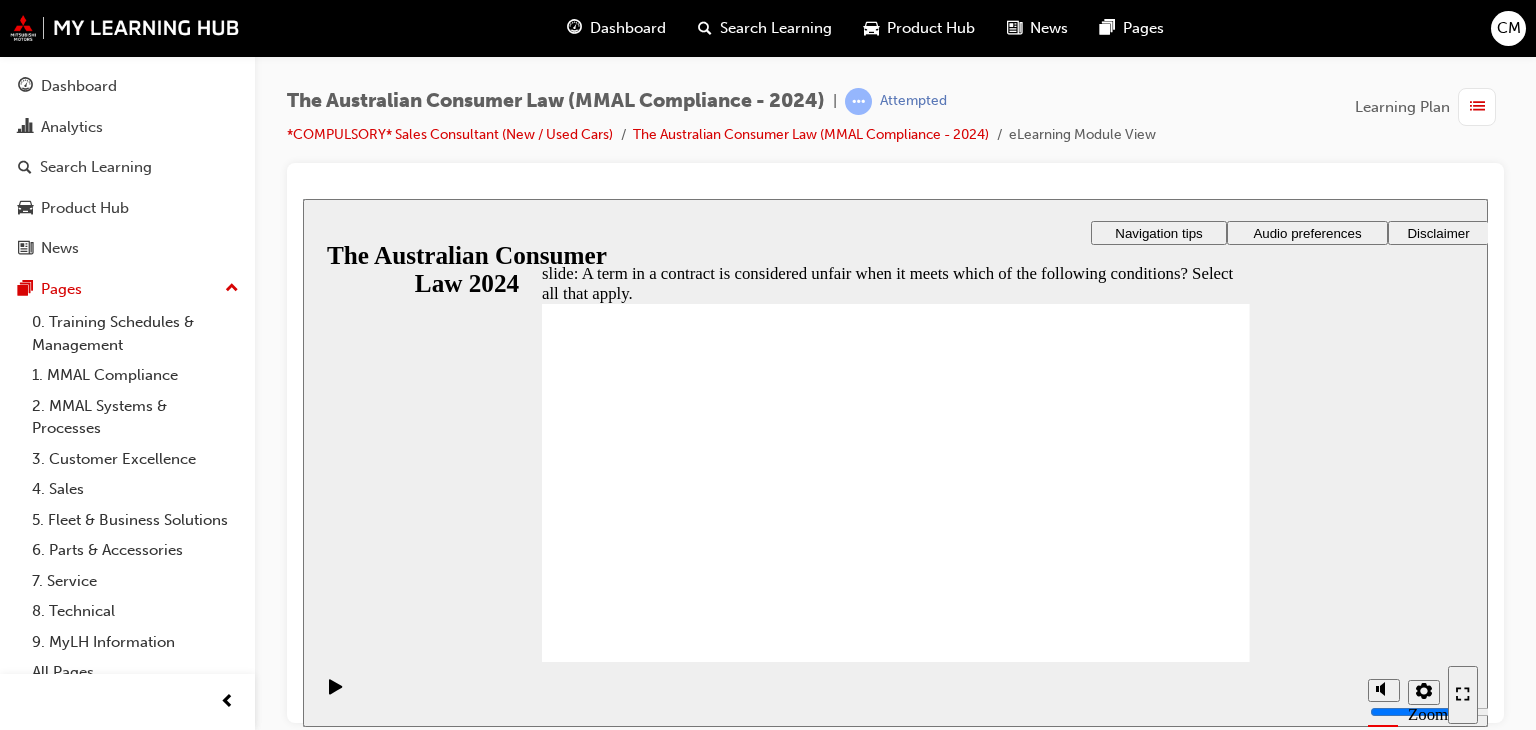 checkbox on "true" 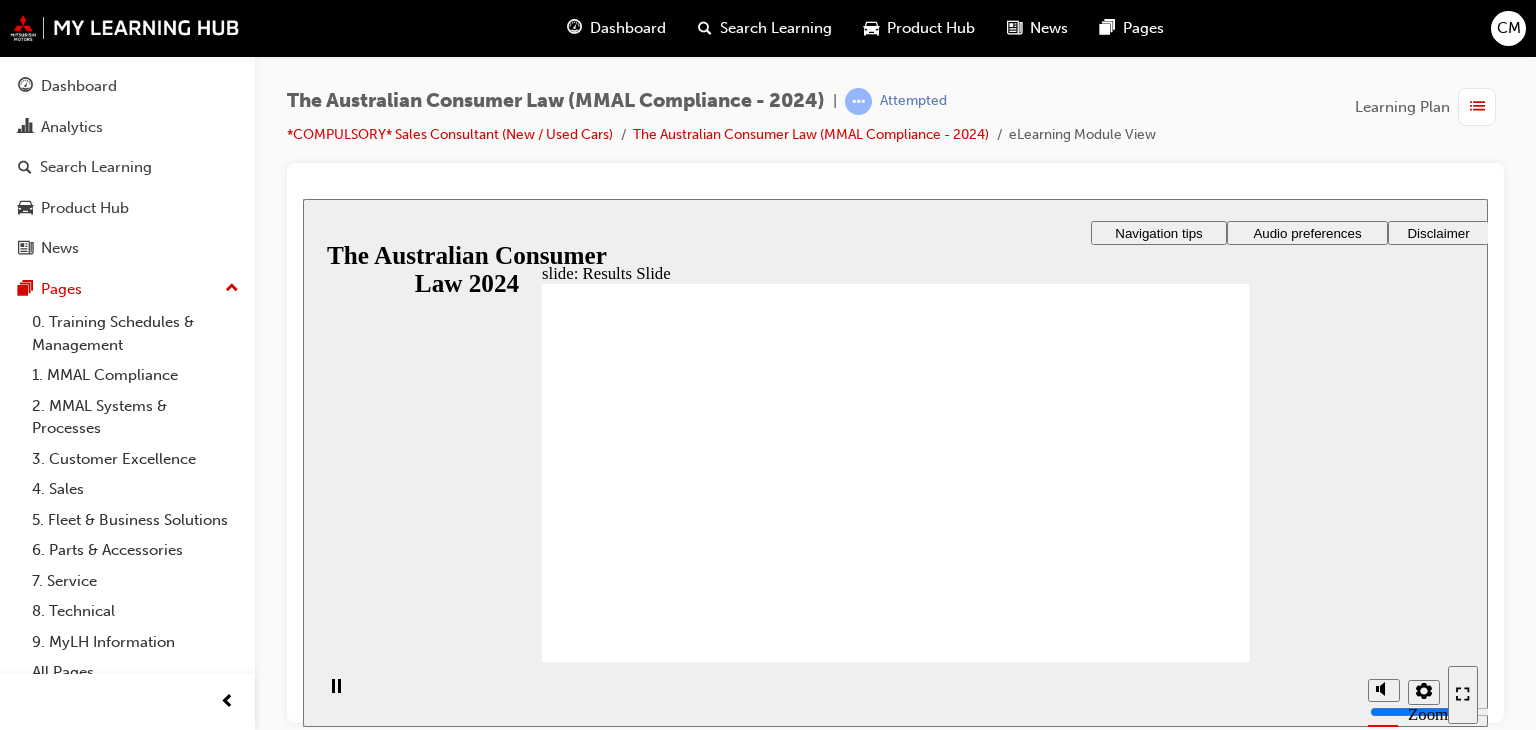 click at bounding box center (1477, 107) 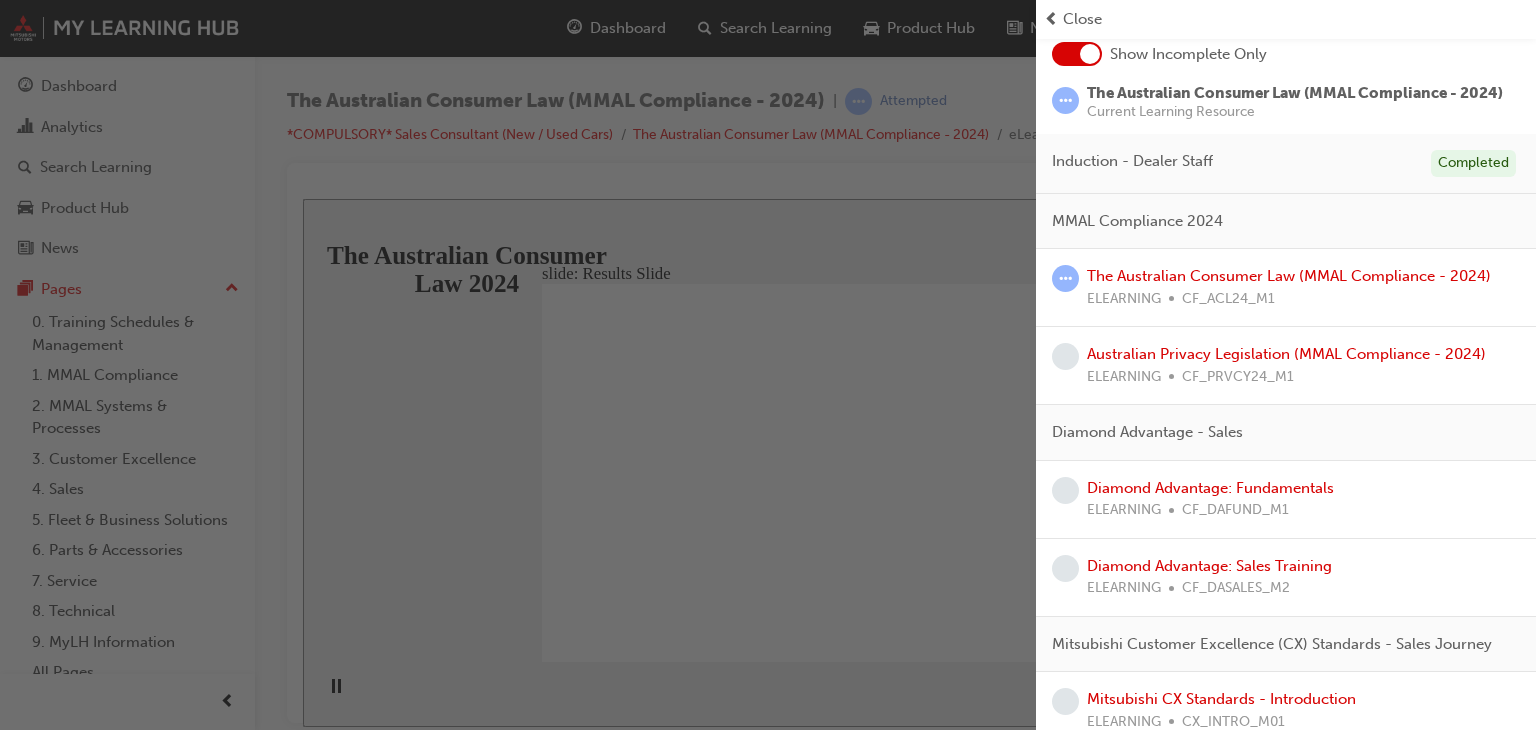 scroll, scrollTop: 120, scrollLeft: 0, axis: vertical 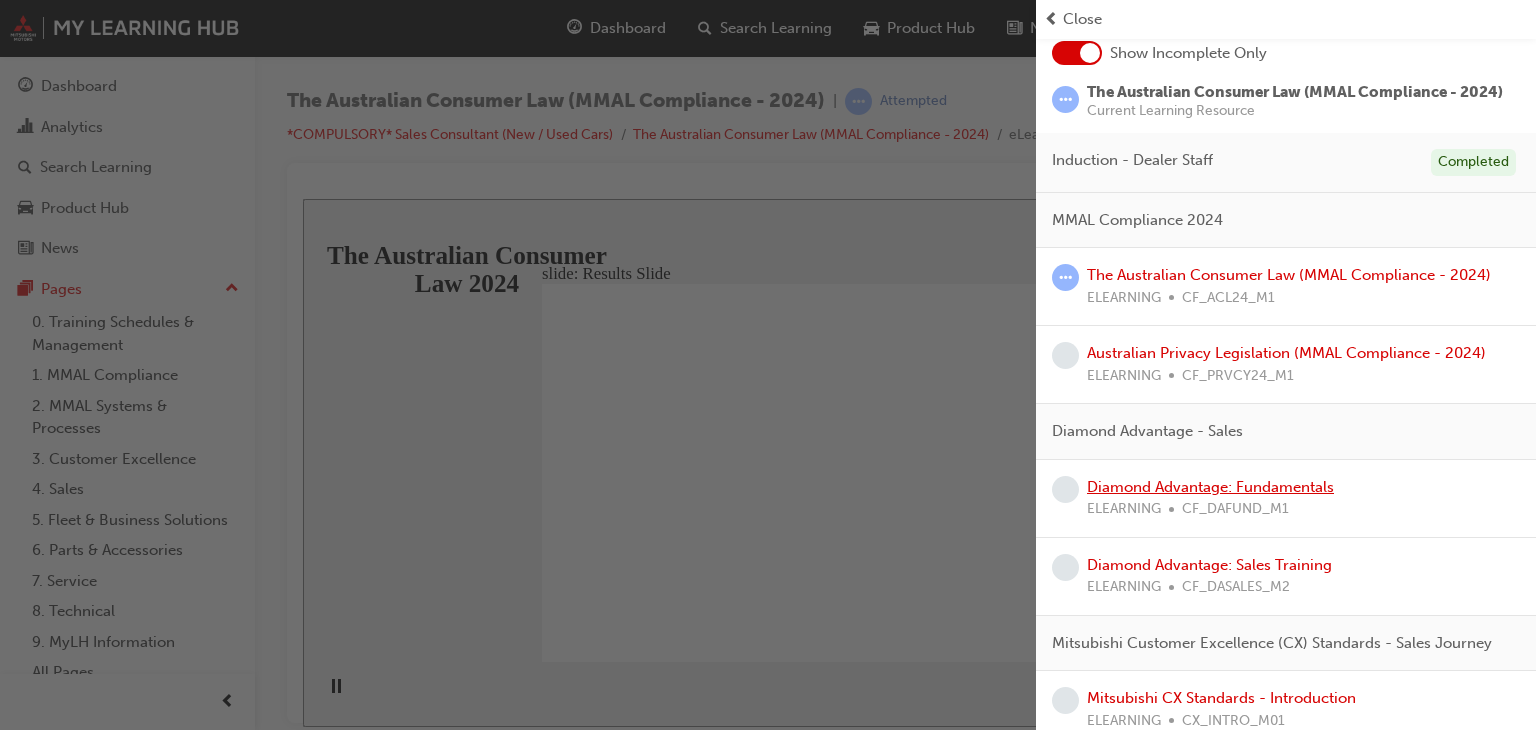 click on "Diamond Advantage: Fundamentals" at bounding box center [1210, 487] 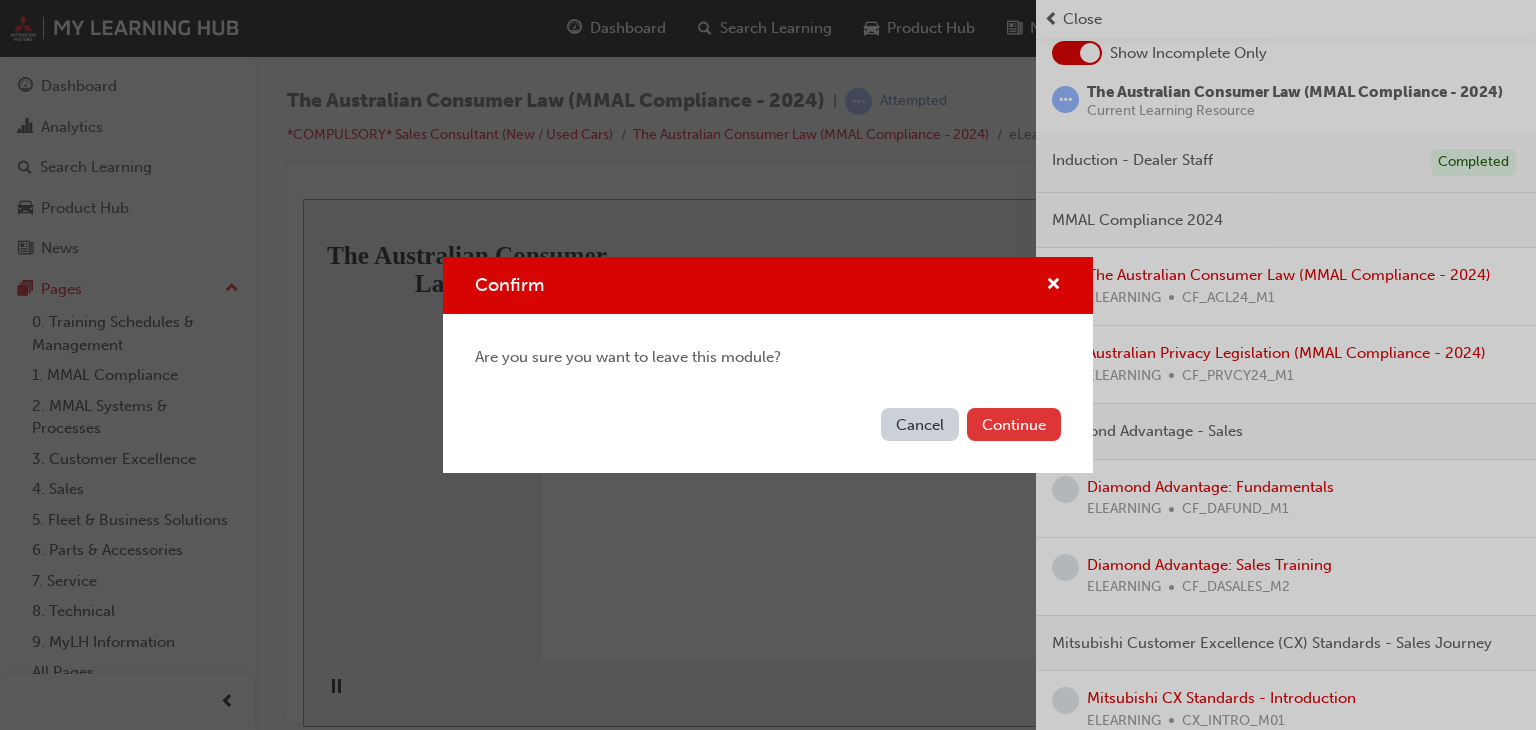 click on "Continue" at bounding box center [1014, 424] 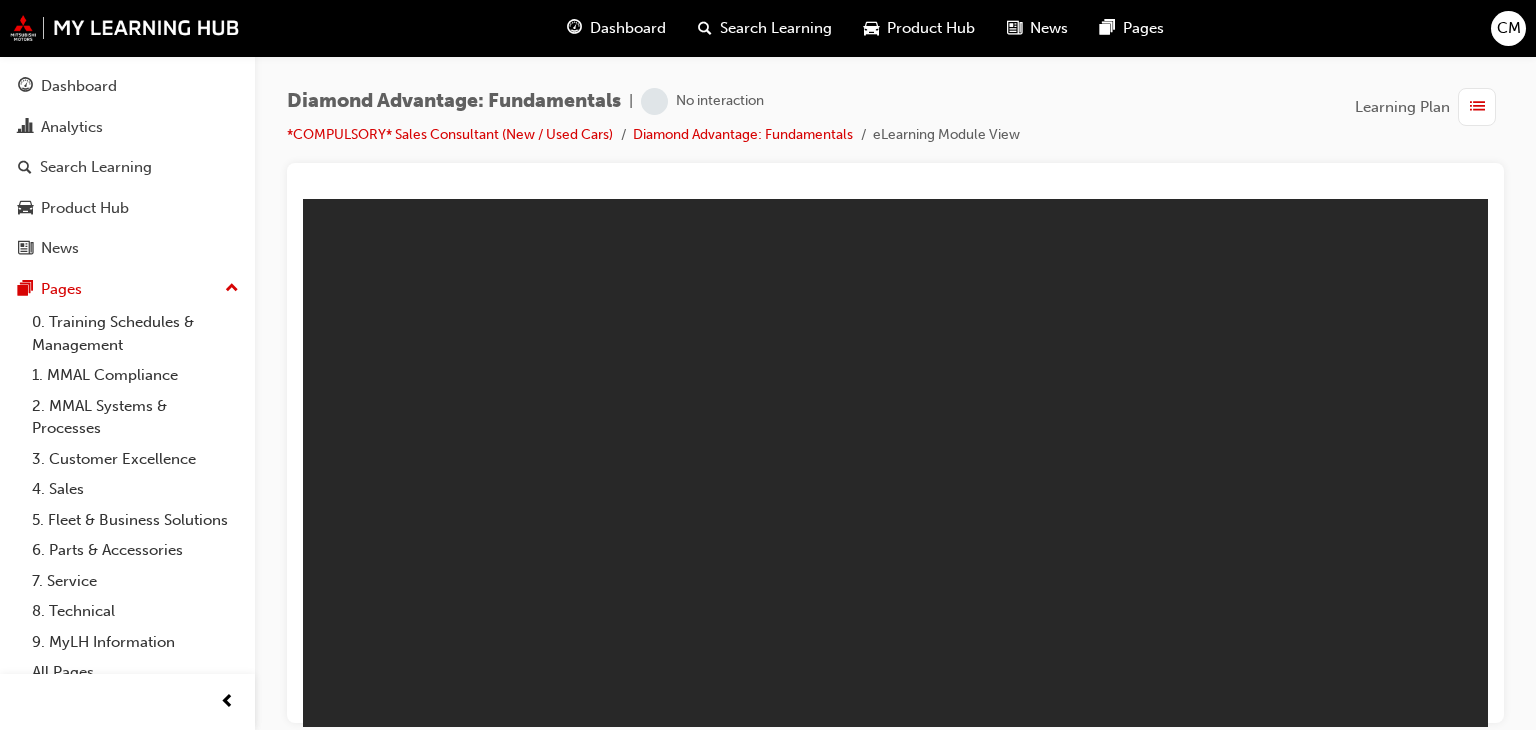 scroll, scrollTop: 0, scrollLeft: 0, axis: both 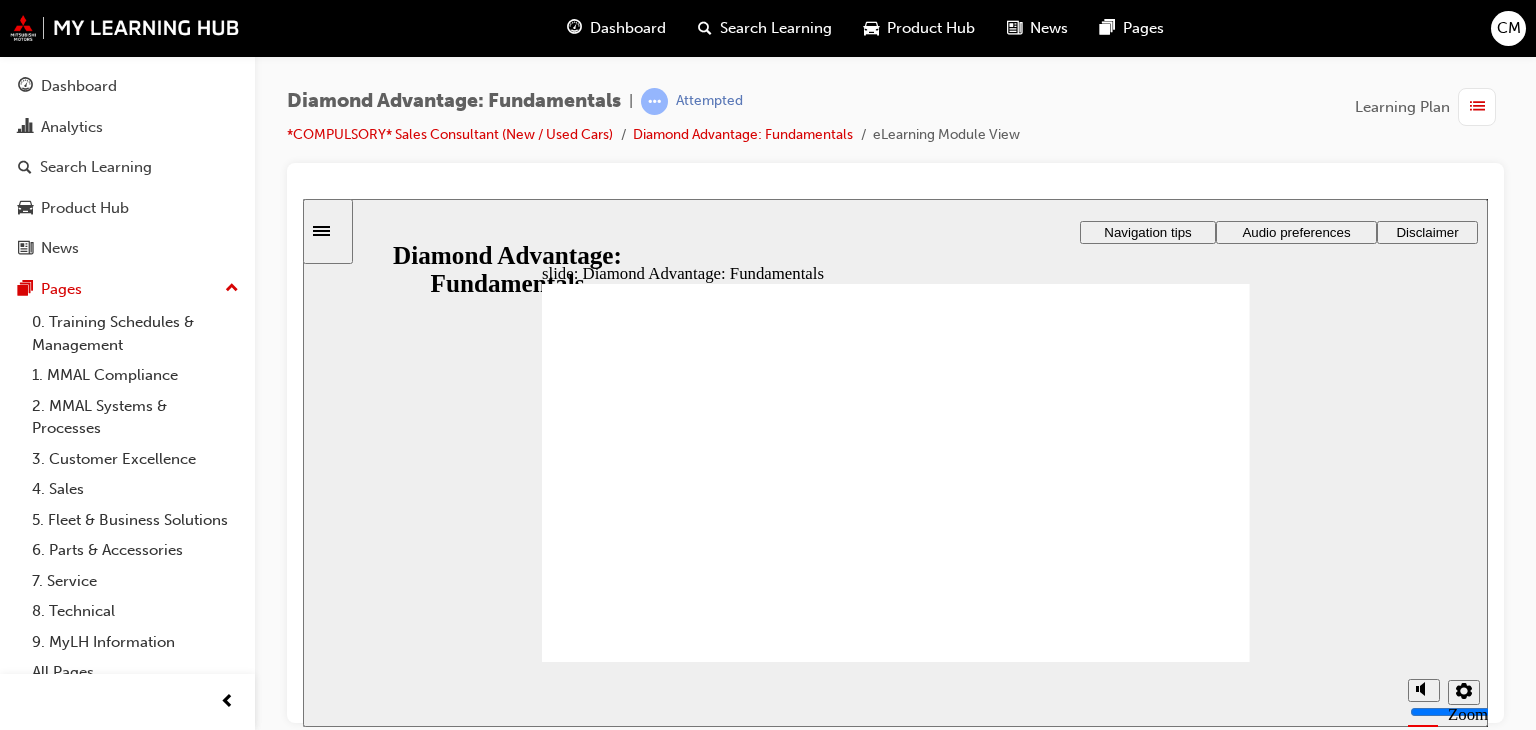 click 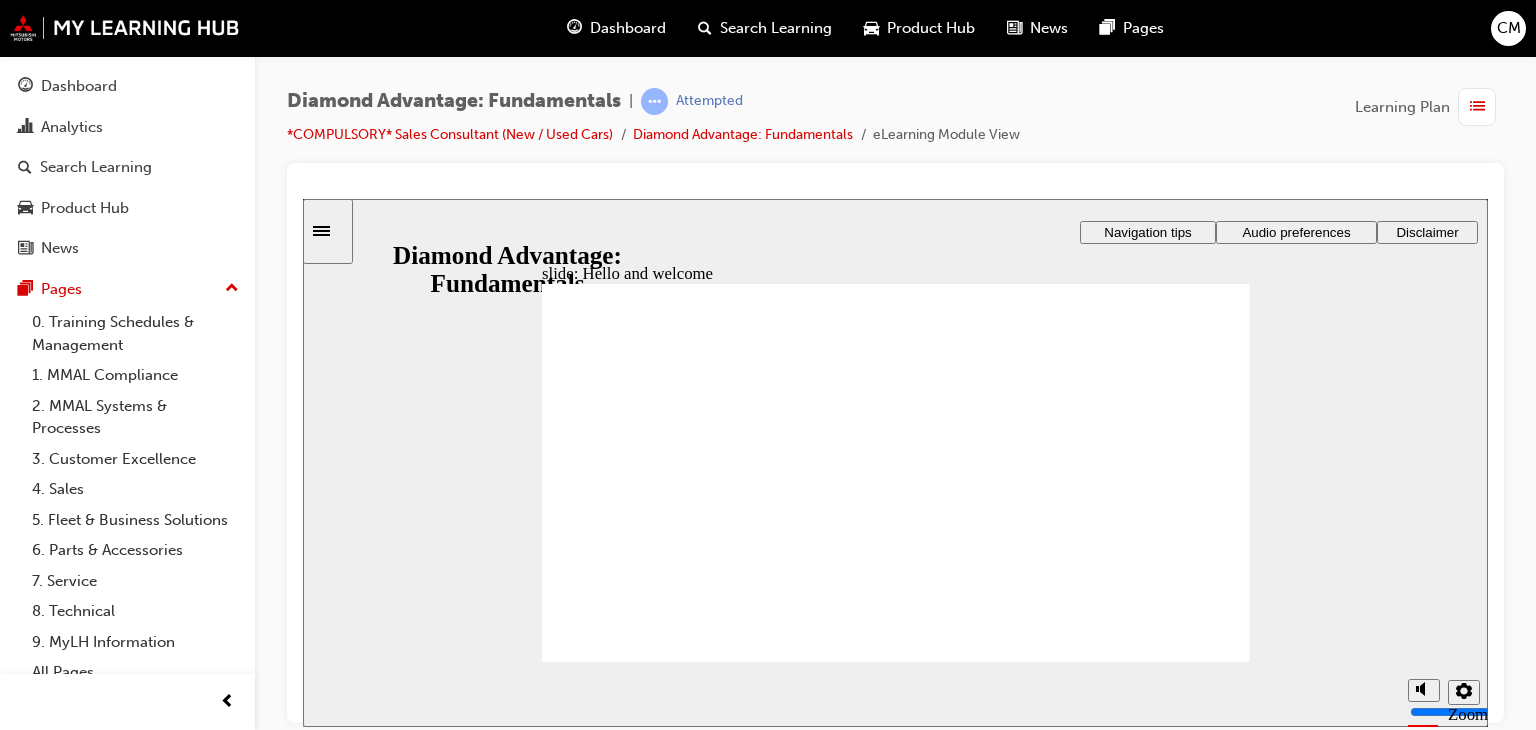 click 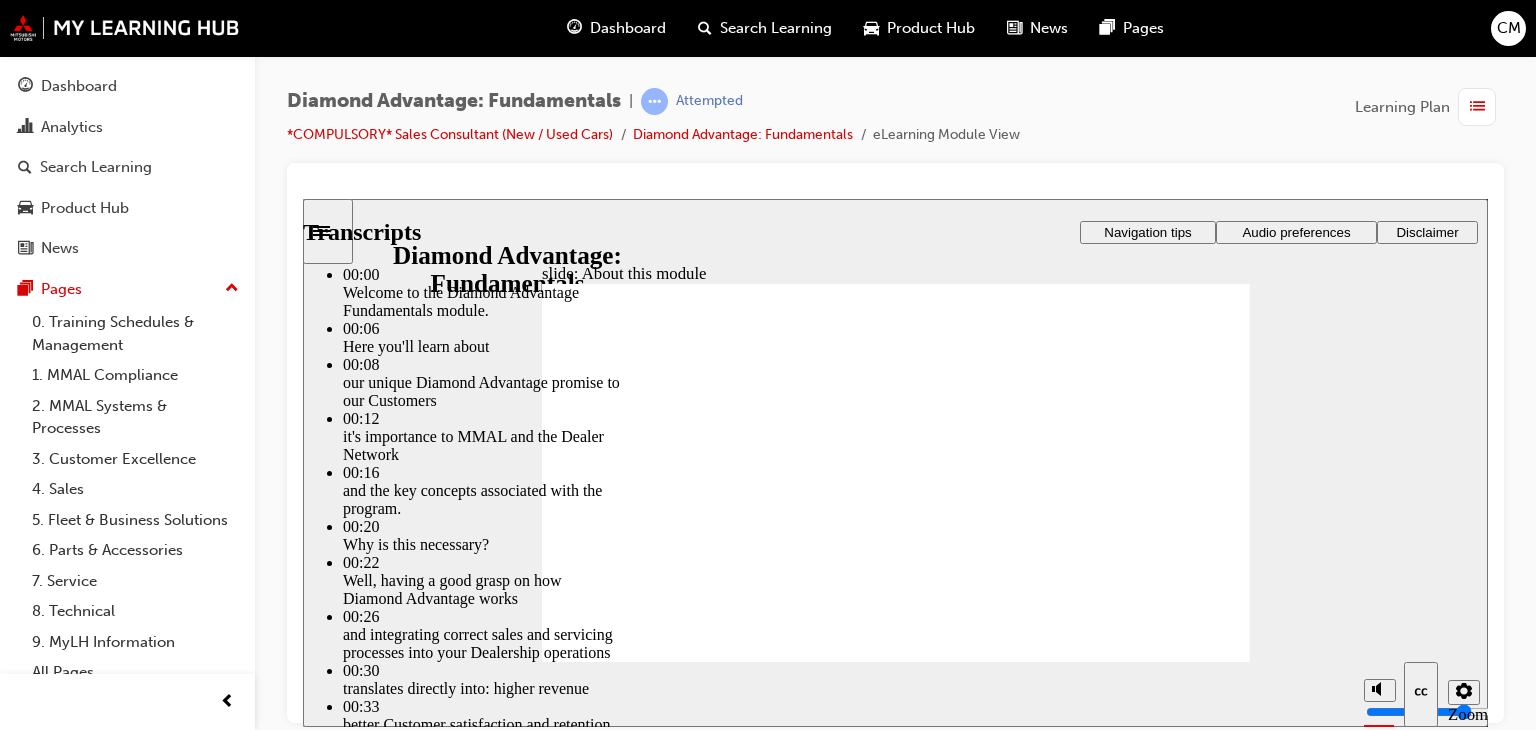 type on "45" 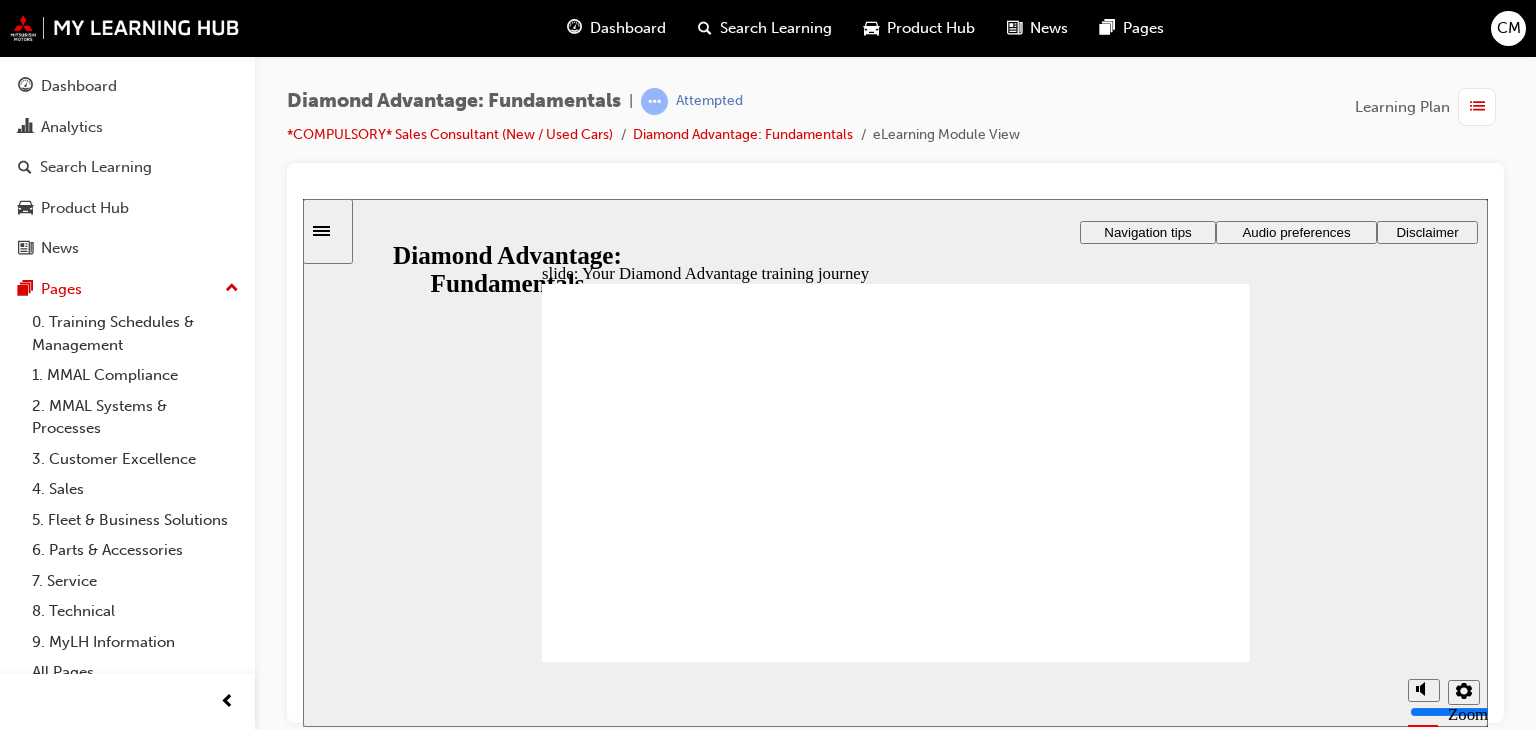 click 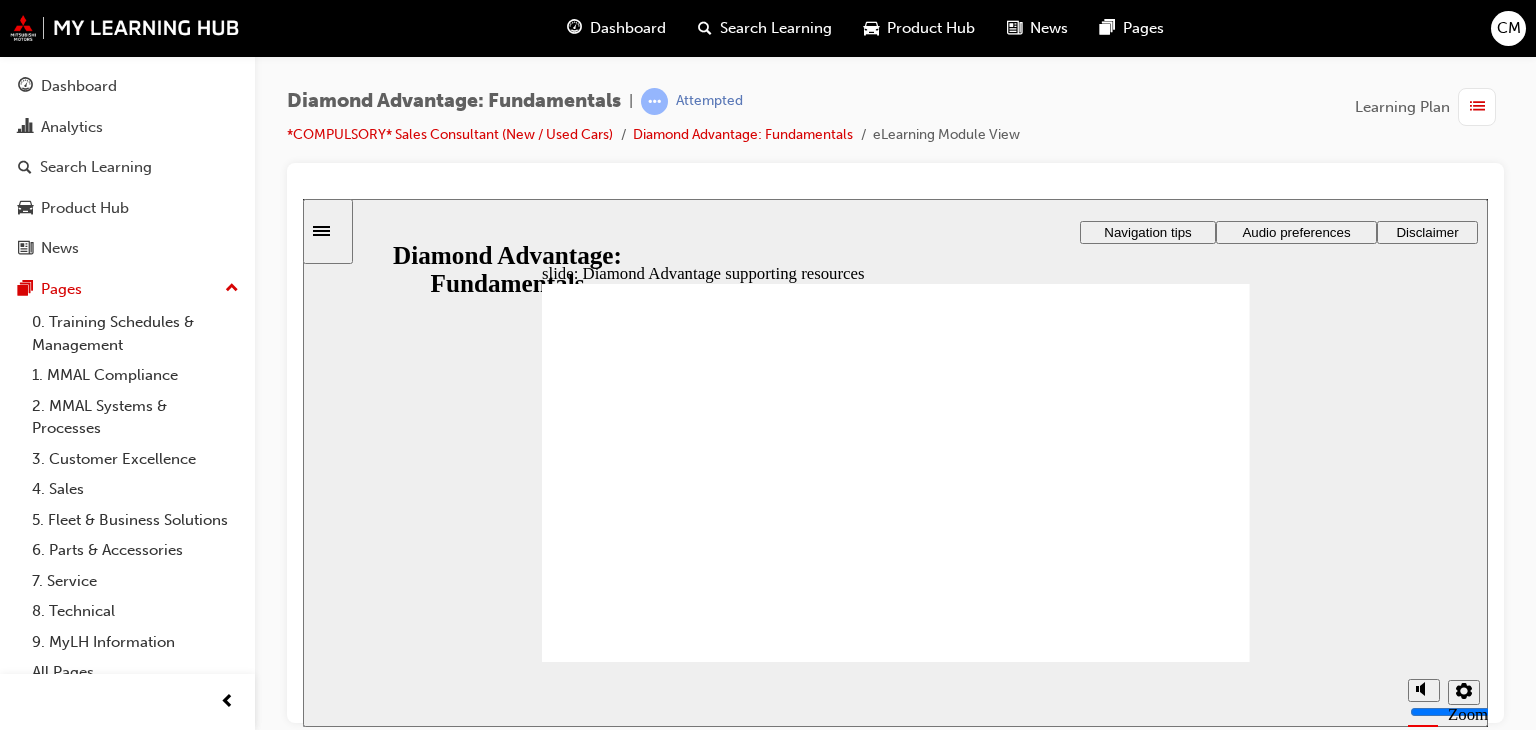 click 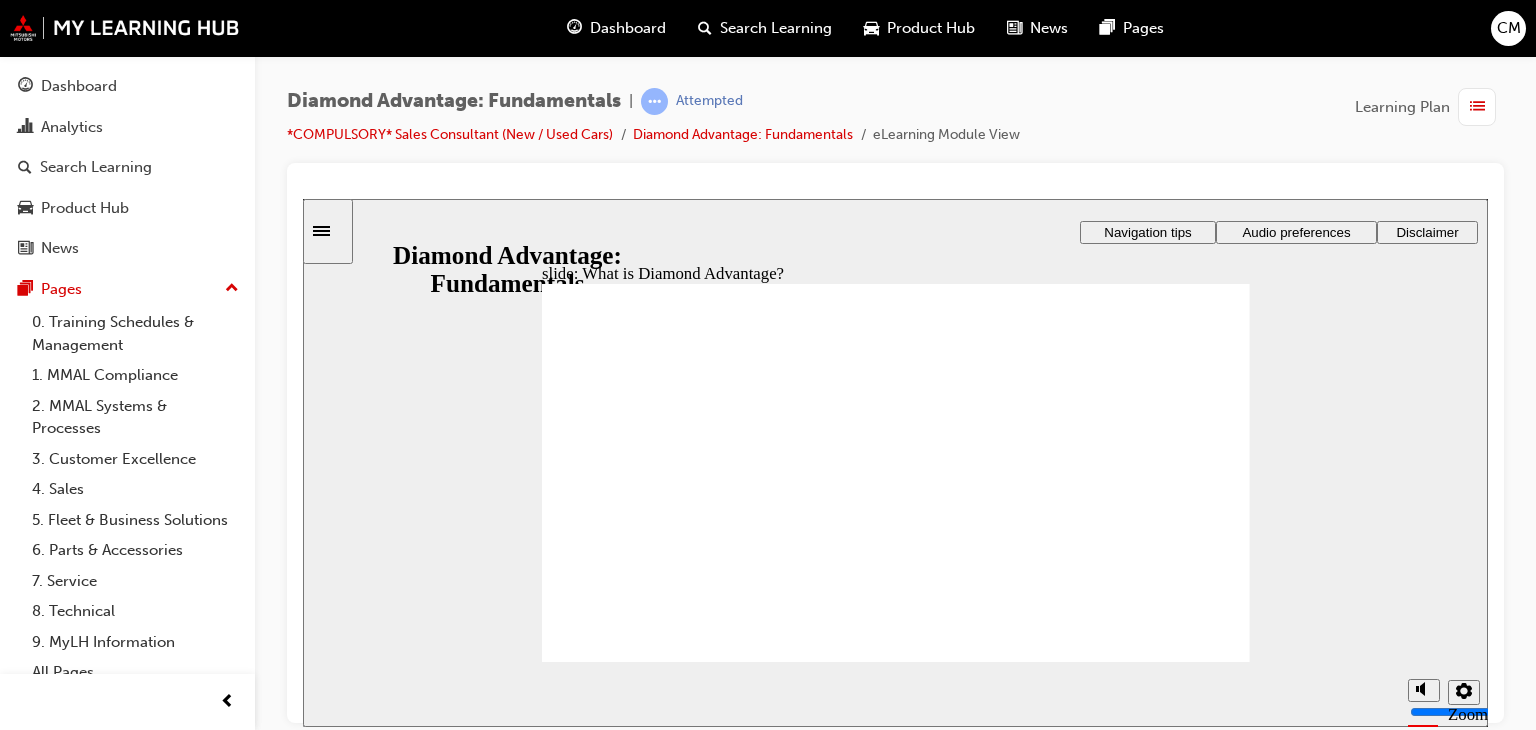 click 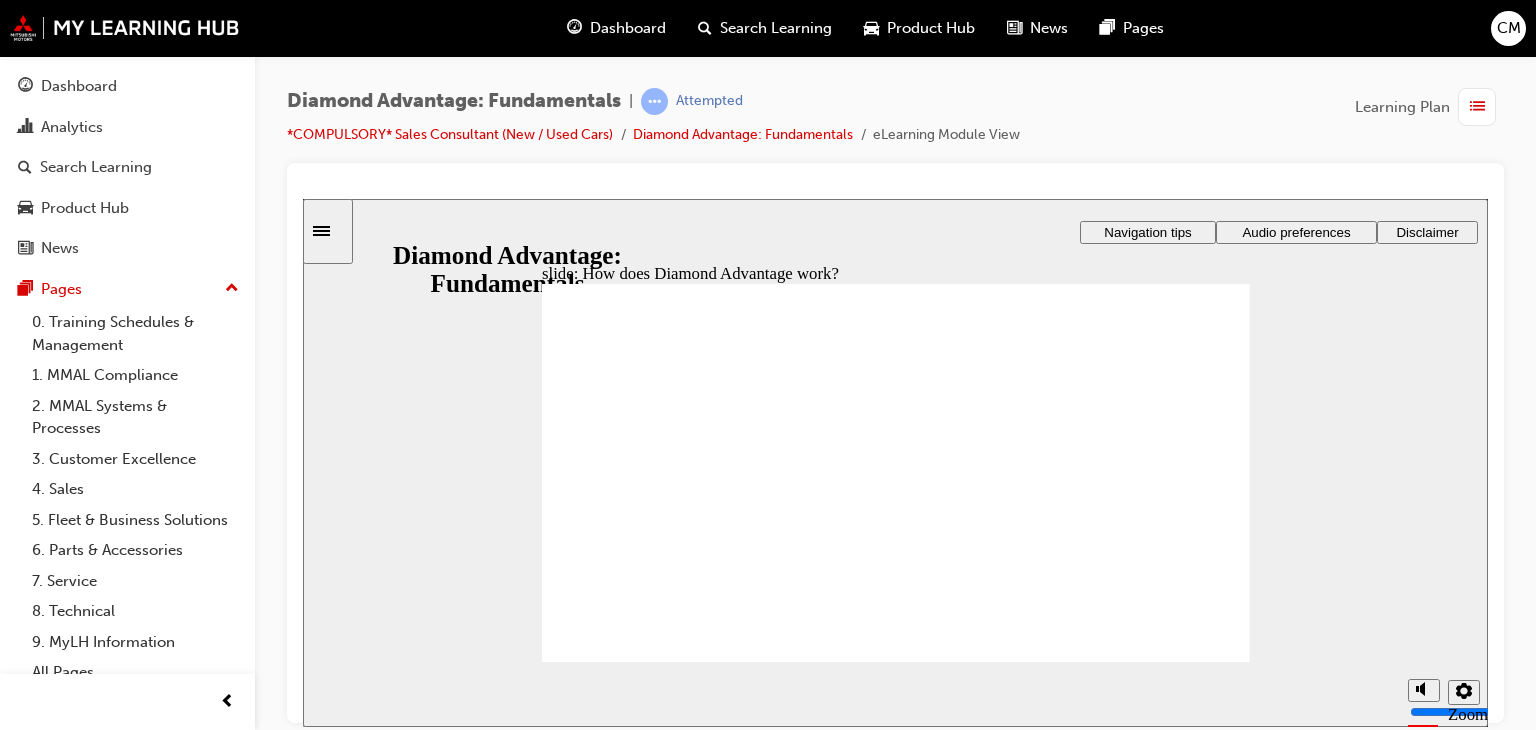 click 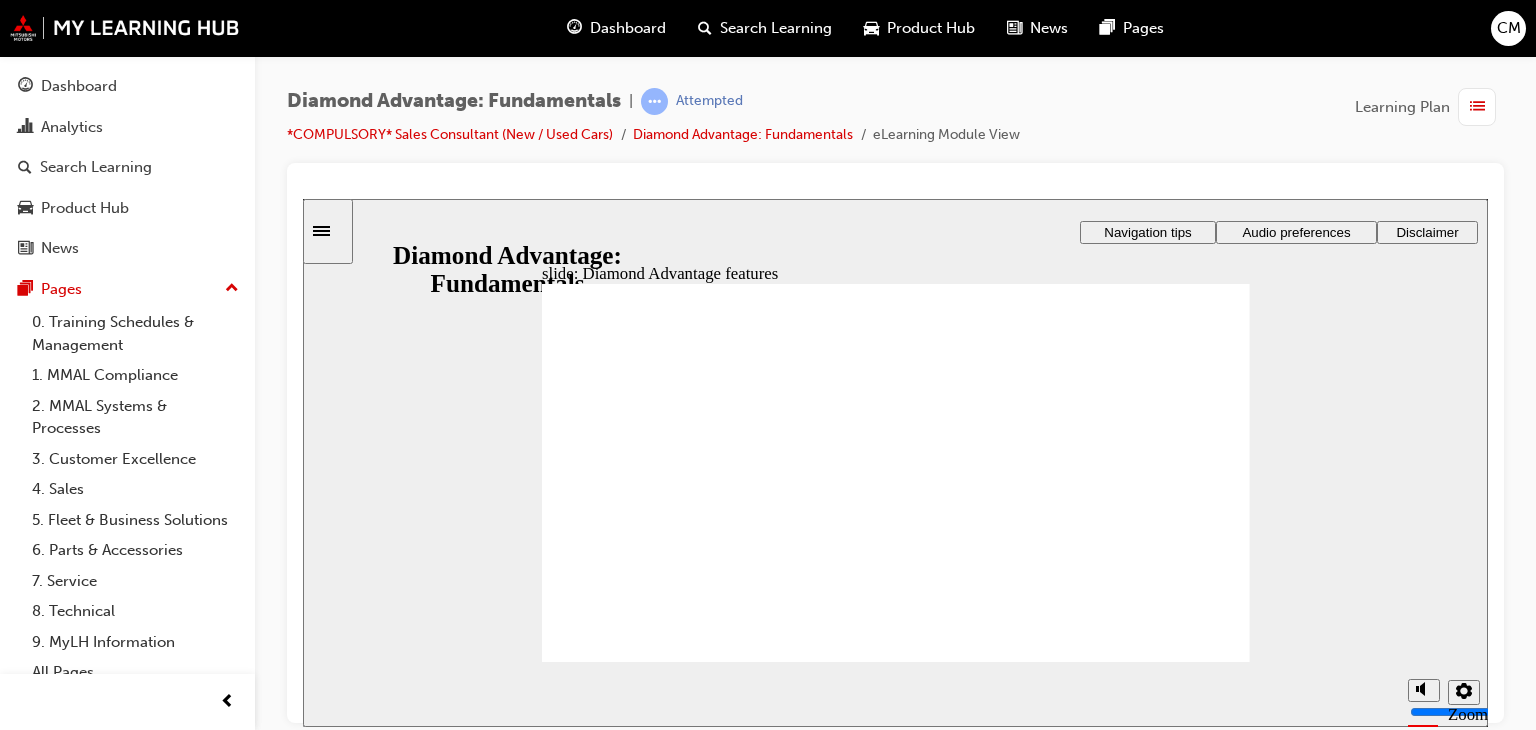 click 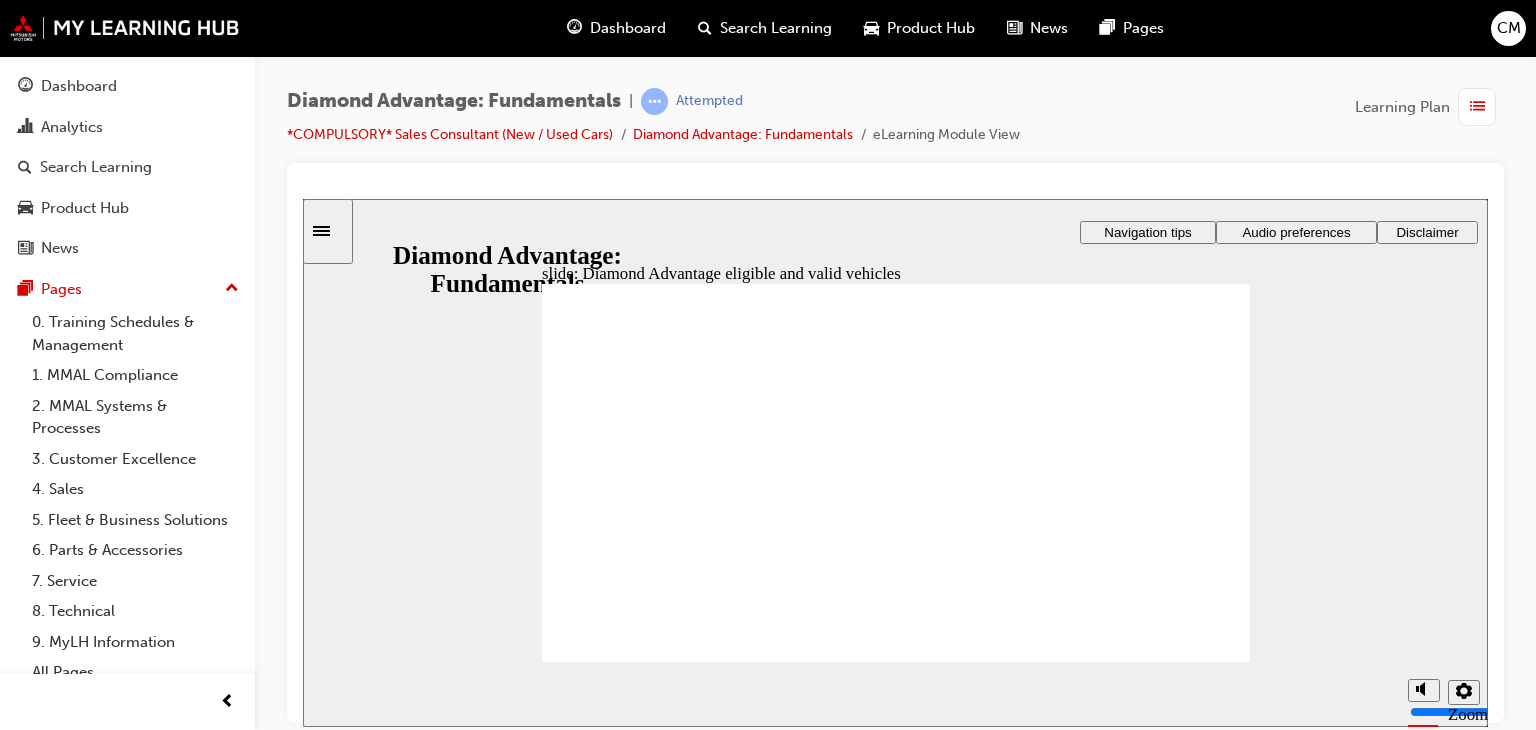 click 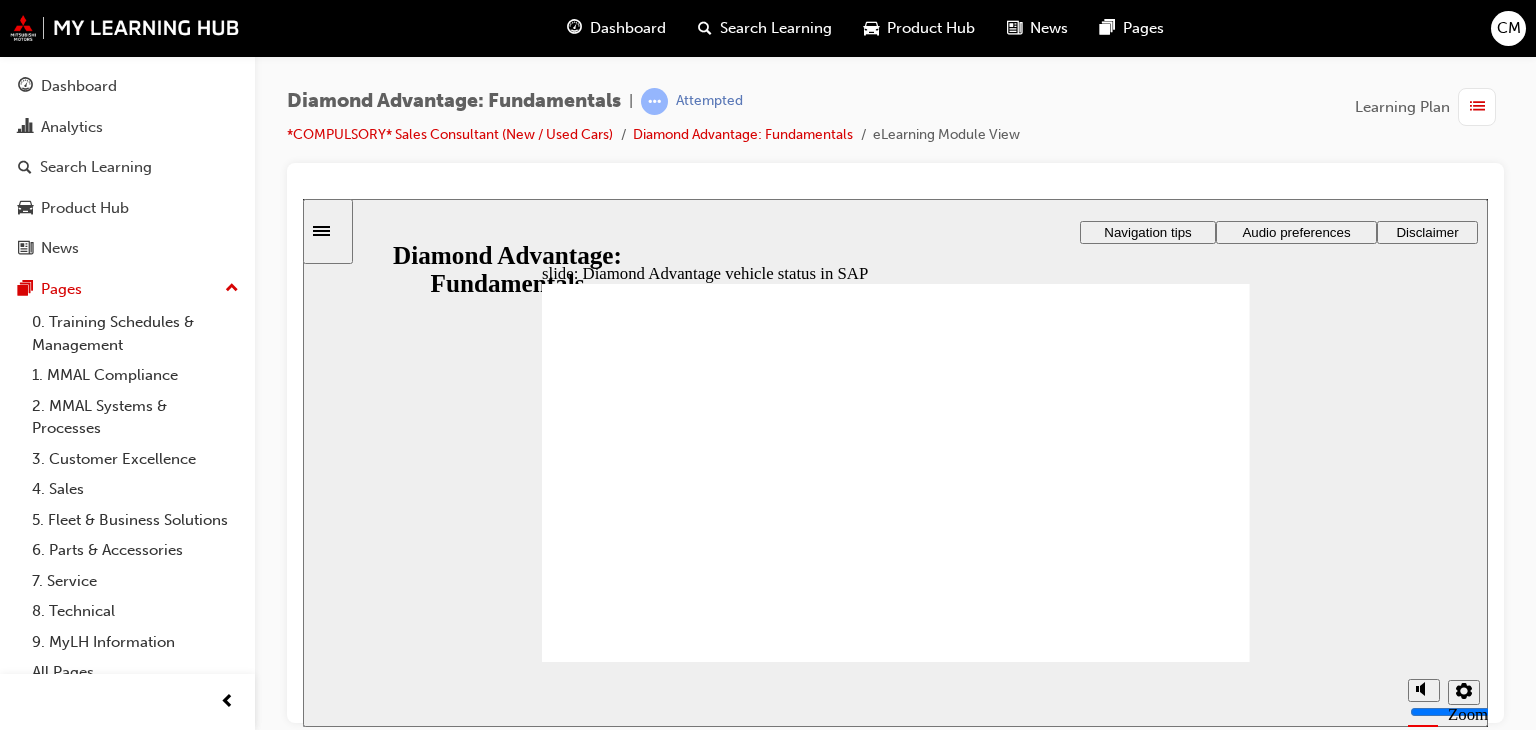 click 